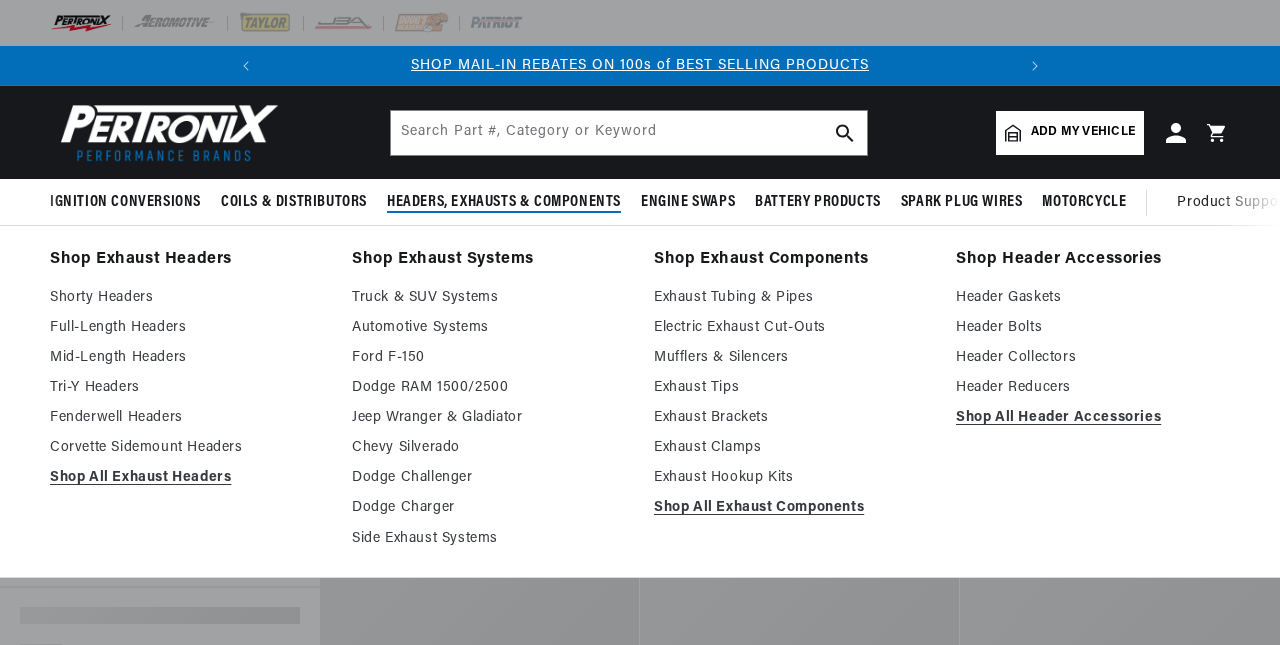 type on "1111083" 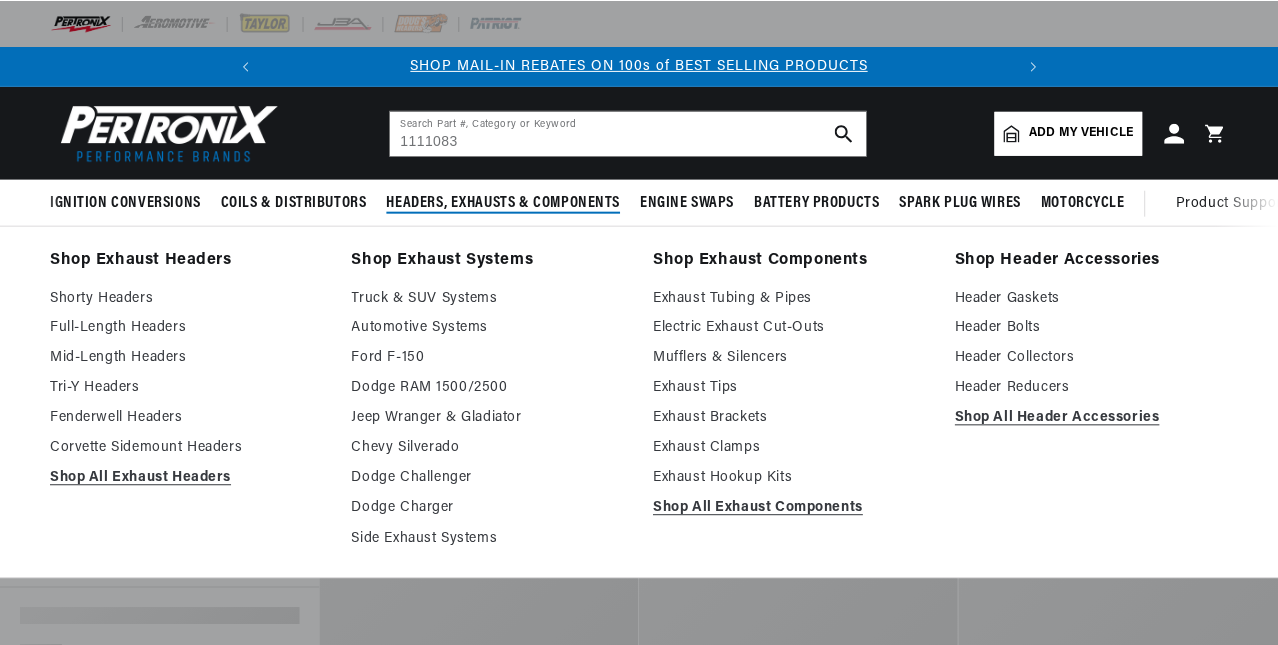 scroll, scrollTop: 0, scrollLeft: 0, axis: both 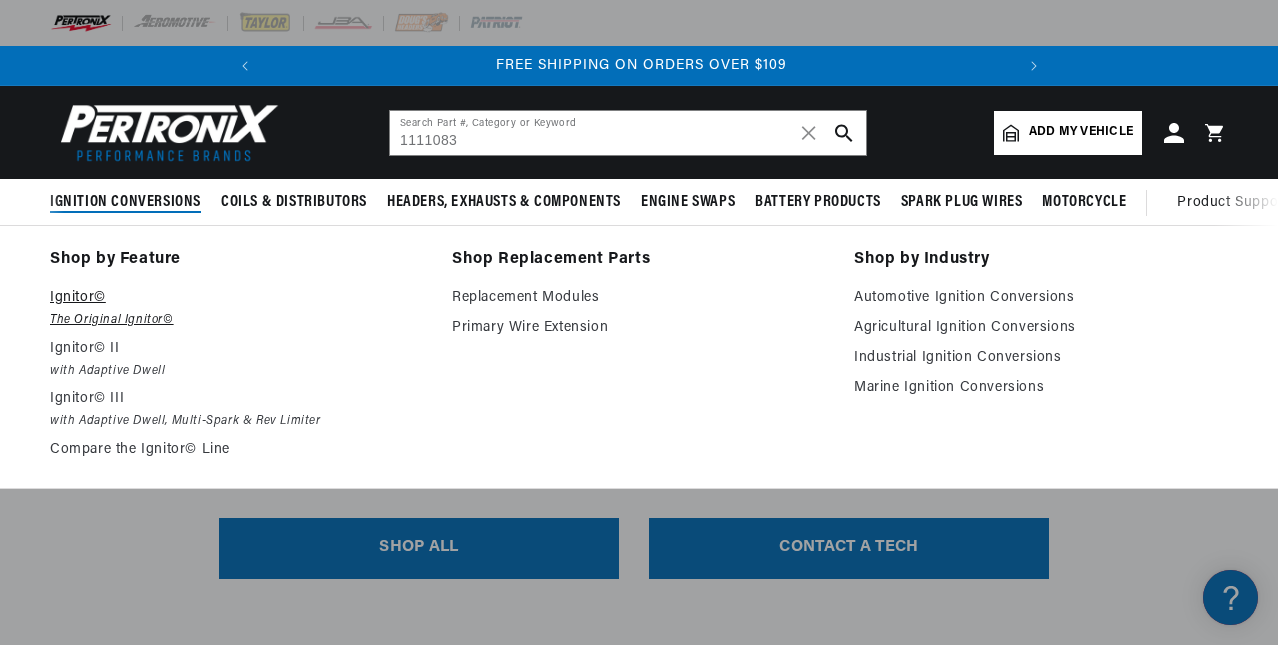 click on "Ignitor©" at bounding box center (237, 298) 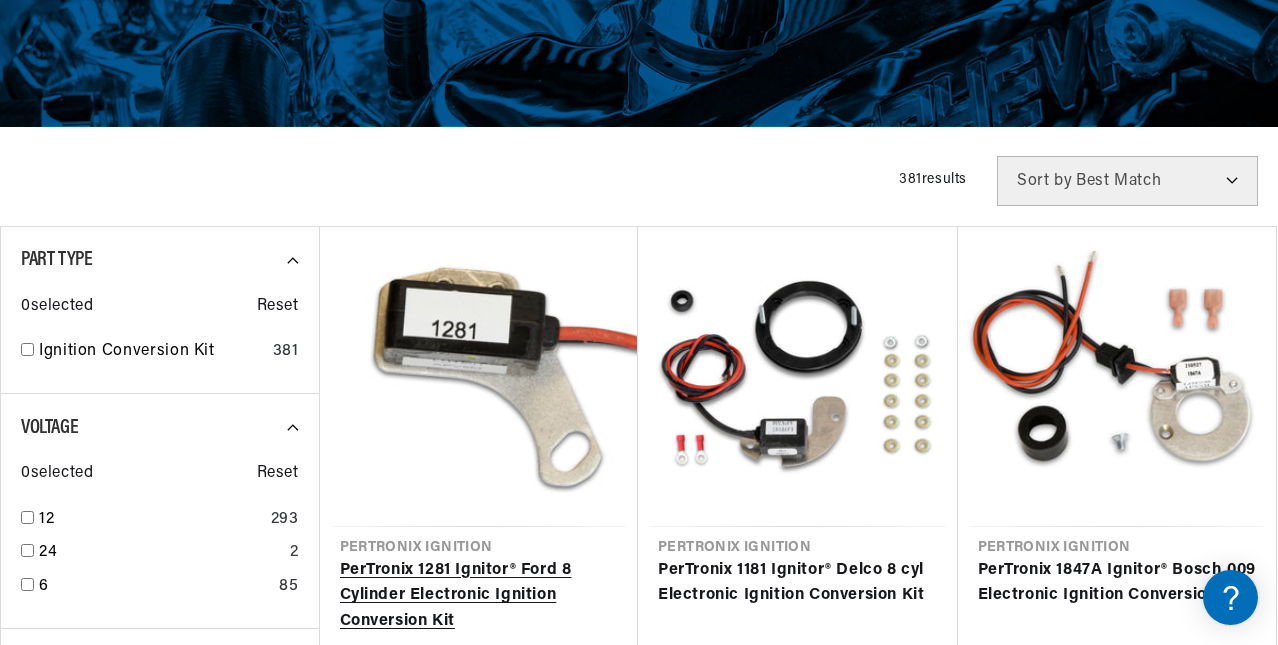 scroll, scrollTop: 500, scrollLeft: 0, axis: vertical 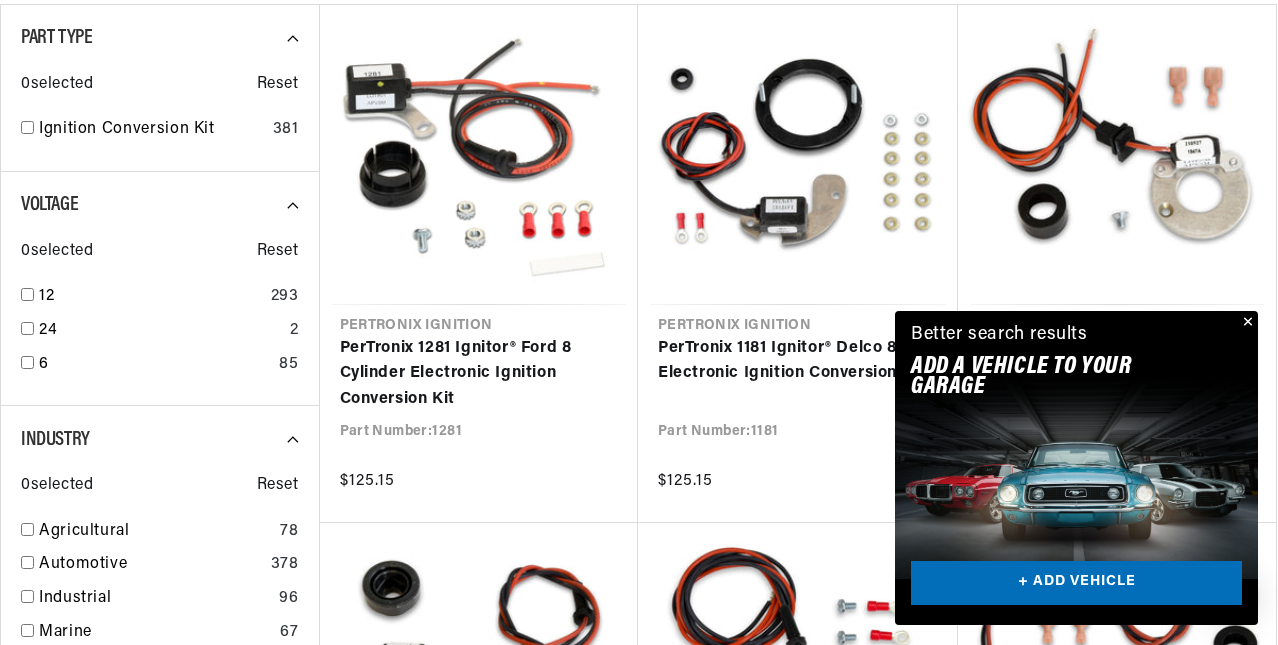 click at bounding box center [1246, 323] 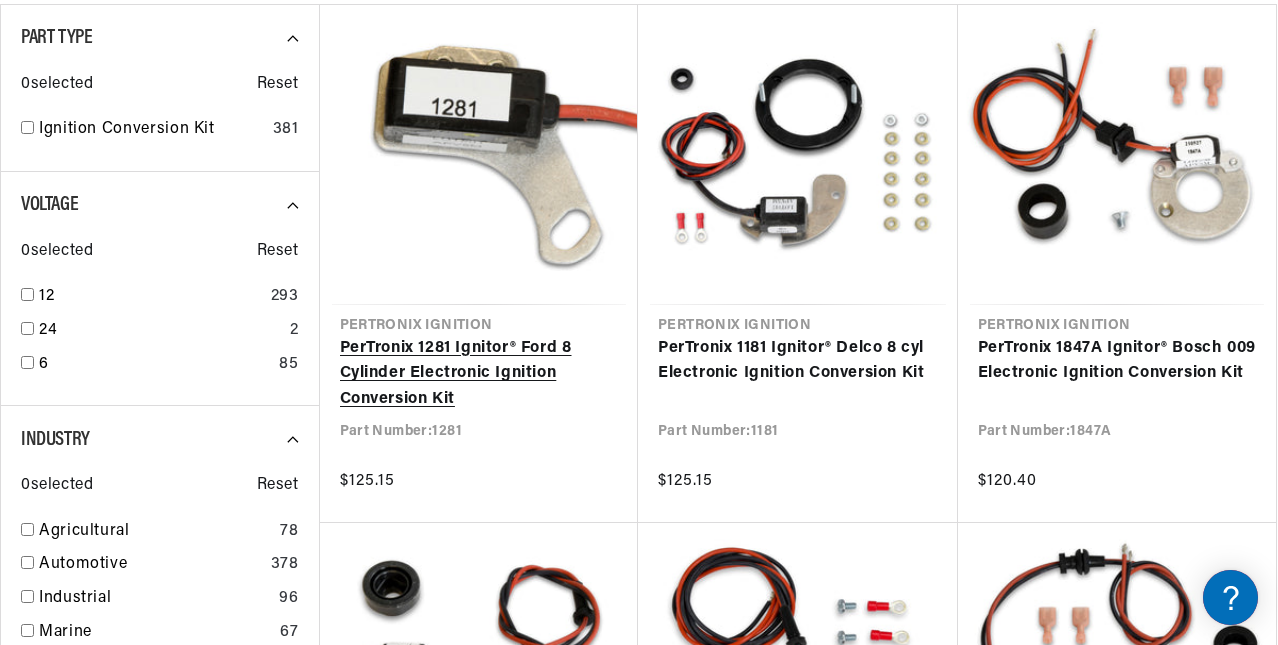 scroll, scrollTop: 0, scrollLeft: 0, axis: both 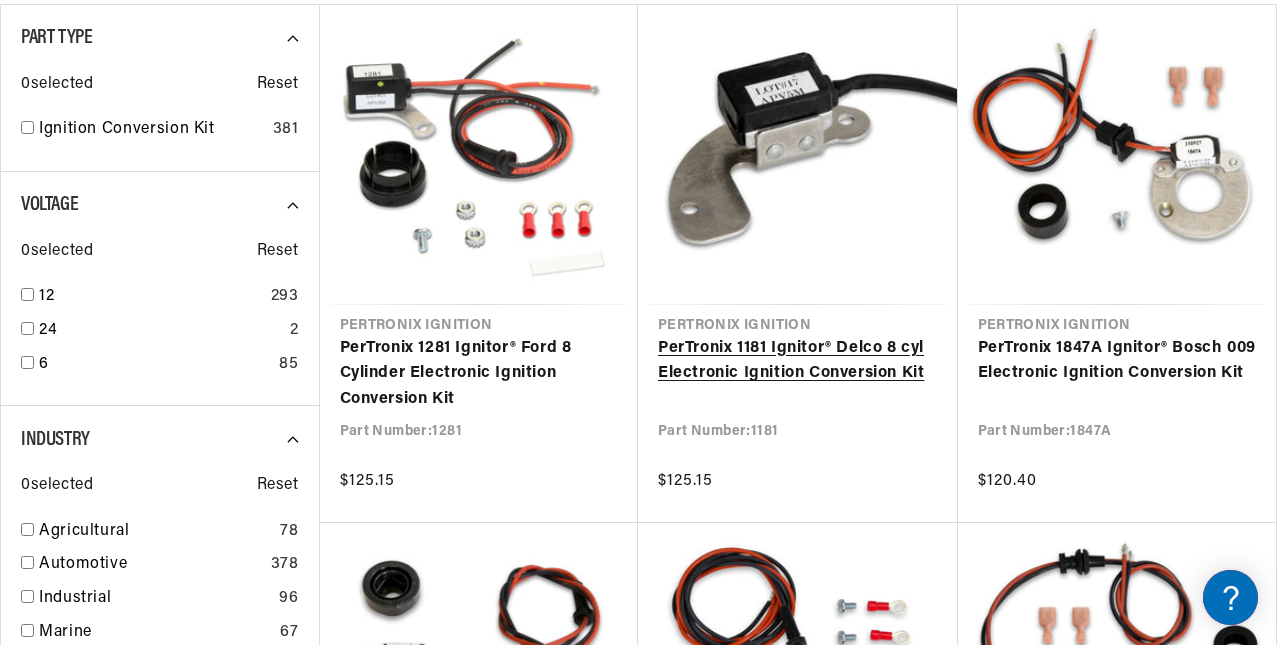 click on "PerTronix 1181 Ignitor® Delco 8 cyl Electronic Ignition Conversion Kit" at bounding box center [798, 361] 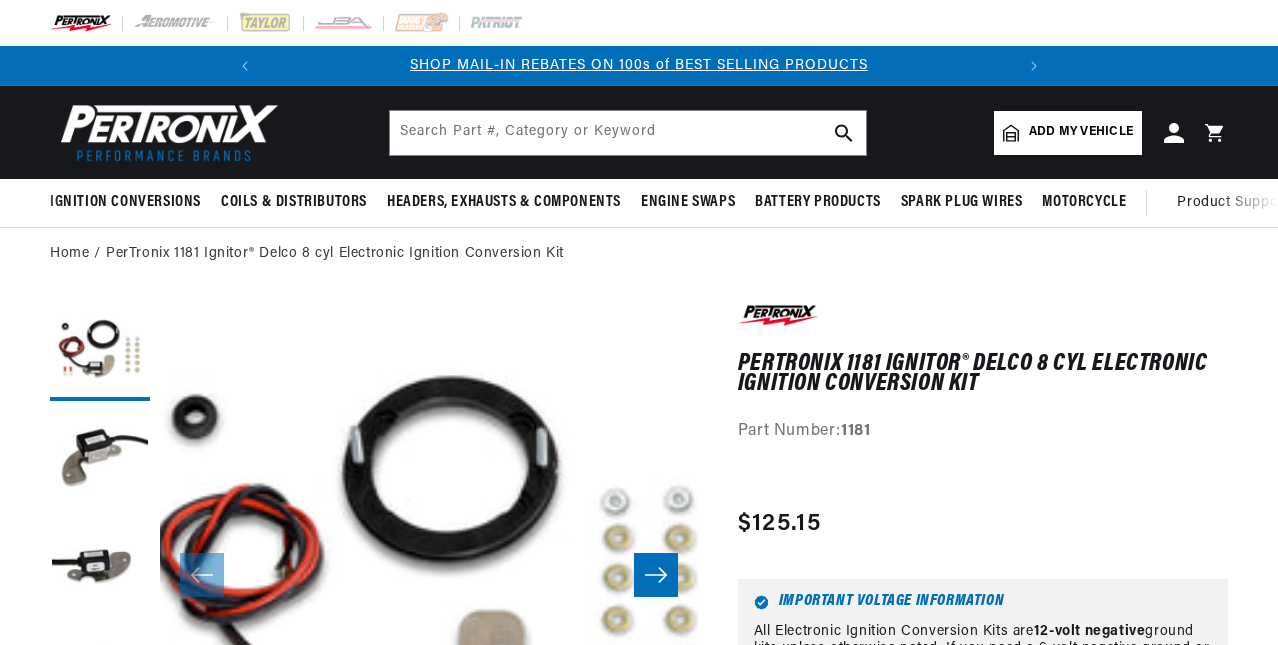 scroll, scrollTop: 0, scrollLeft: 0, axis: both 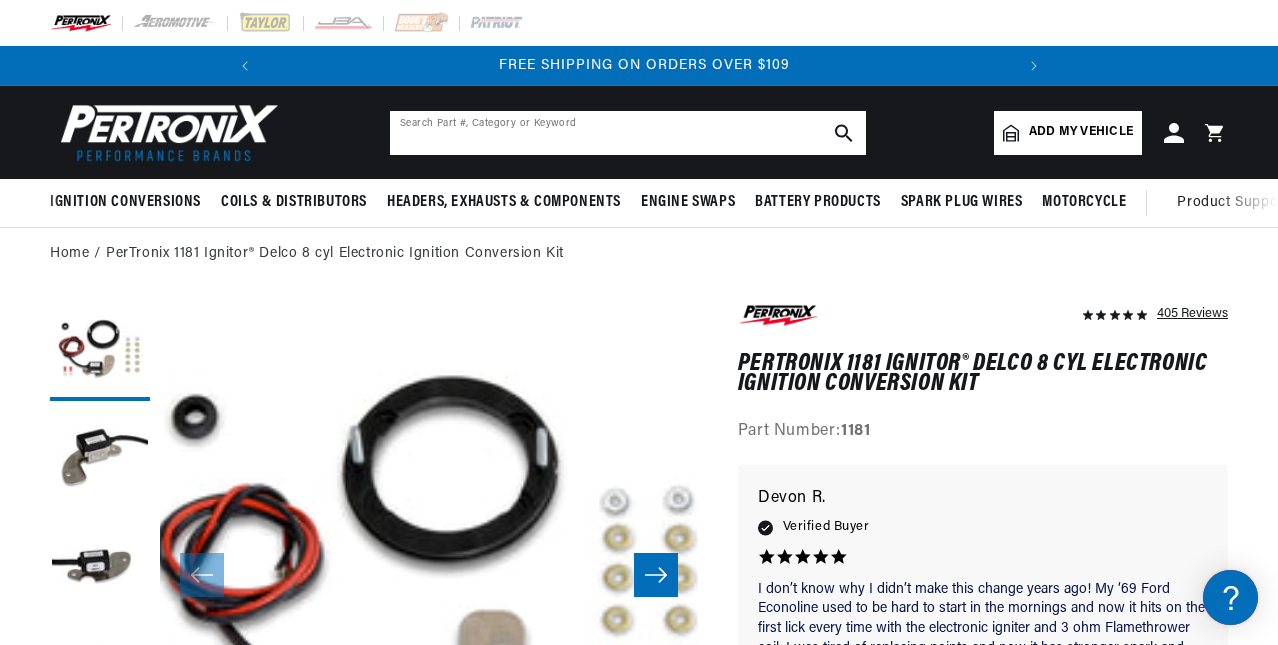 click at bounding box center (628, 133) 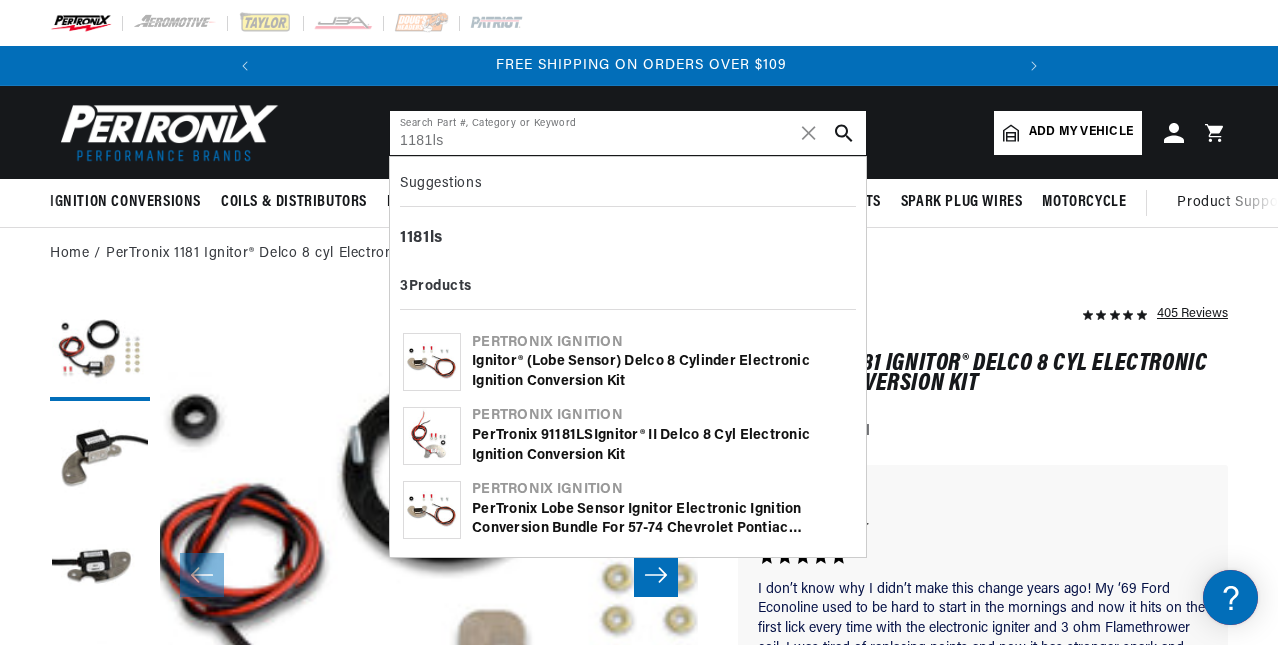 type on "1181ls" 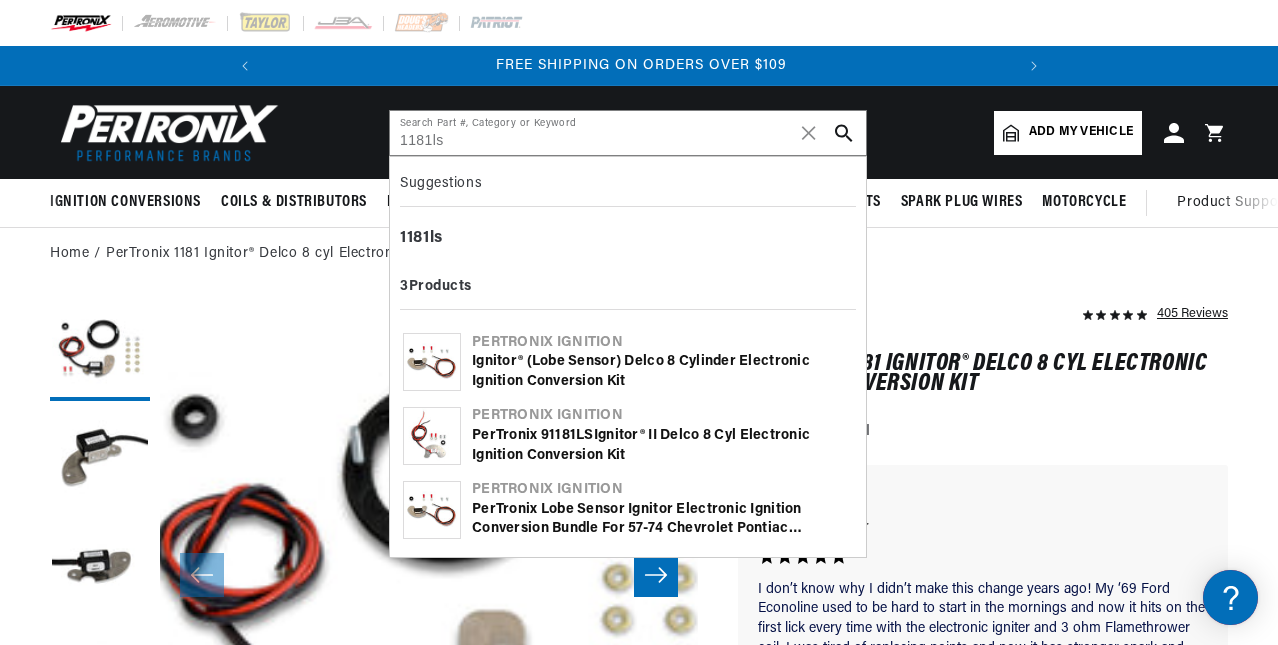 click on "Ignitor® (lobe sensor) Delco 8 Cylinder Electronic Ignition Conversion Kit" at bounding box center (662, 371) 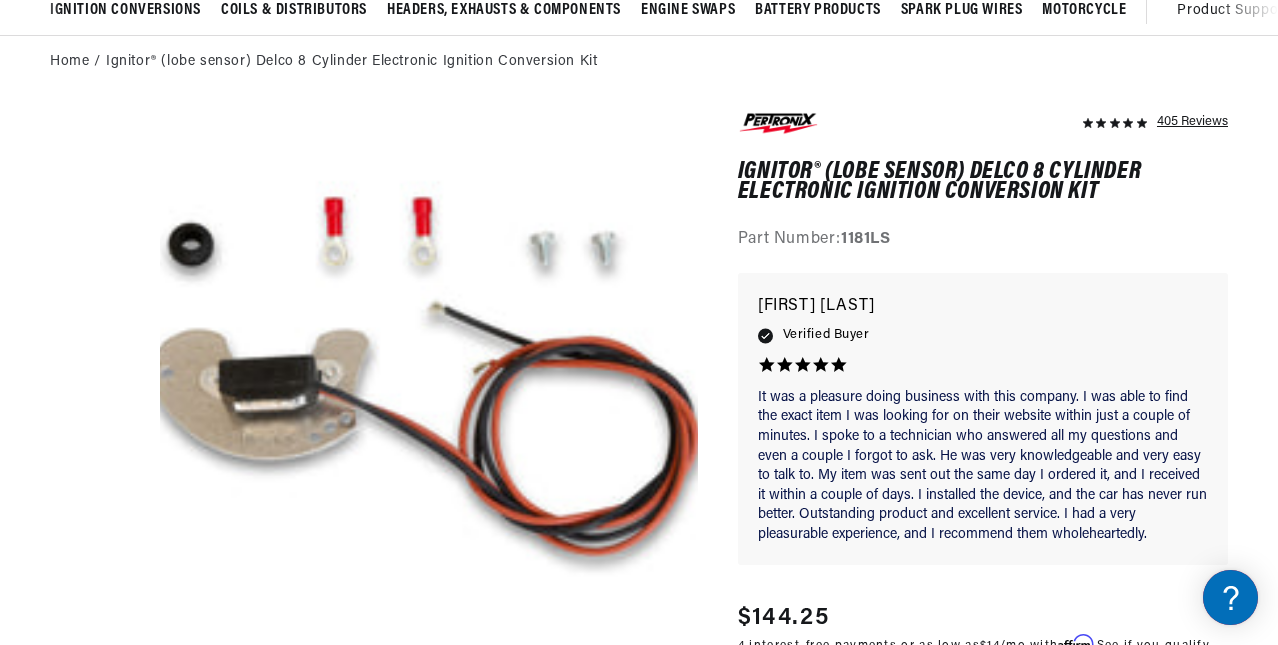 scroll, scrollTop: 200, scrollLeft: 0, axis: vertical 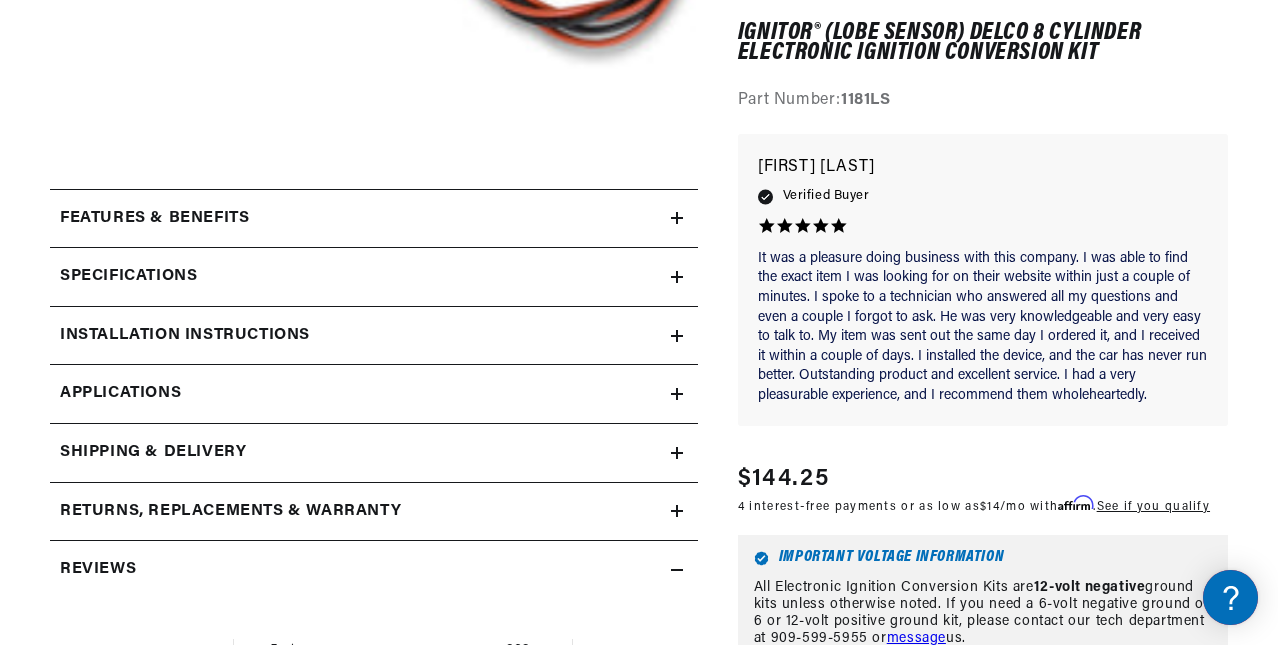 click on "Applications" at bounding box center [374, 394] 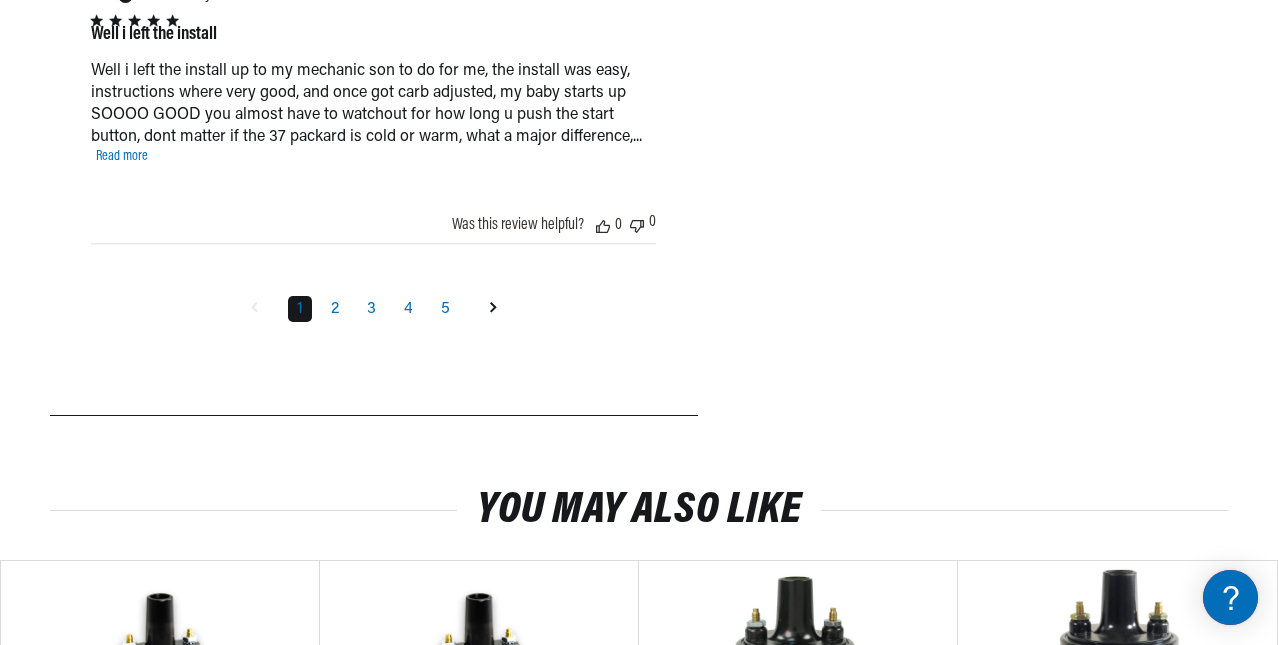 scroll, scrollTop: 4248, scrollLeft: 0, axis: vertical 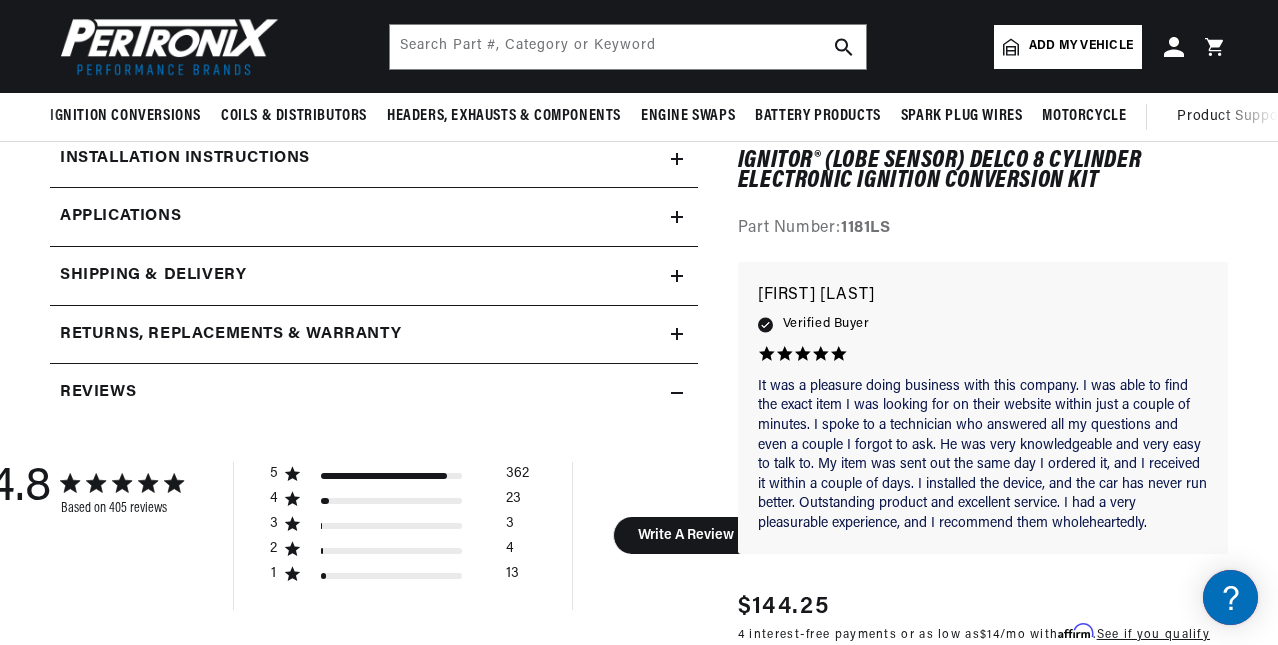 click on "BETTER SEARCH RESULTS Add your vehicle's year, make, and model to find parts best suited to you.
Ignition Conversions
Back
Ignition Conversions
Ignitor© Ignitor© II" at bounding box center (639, 46) 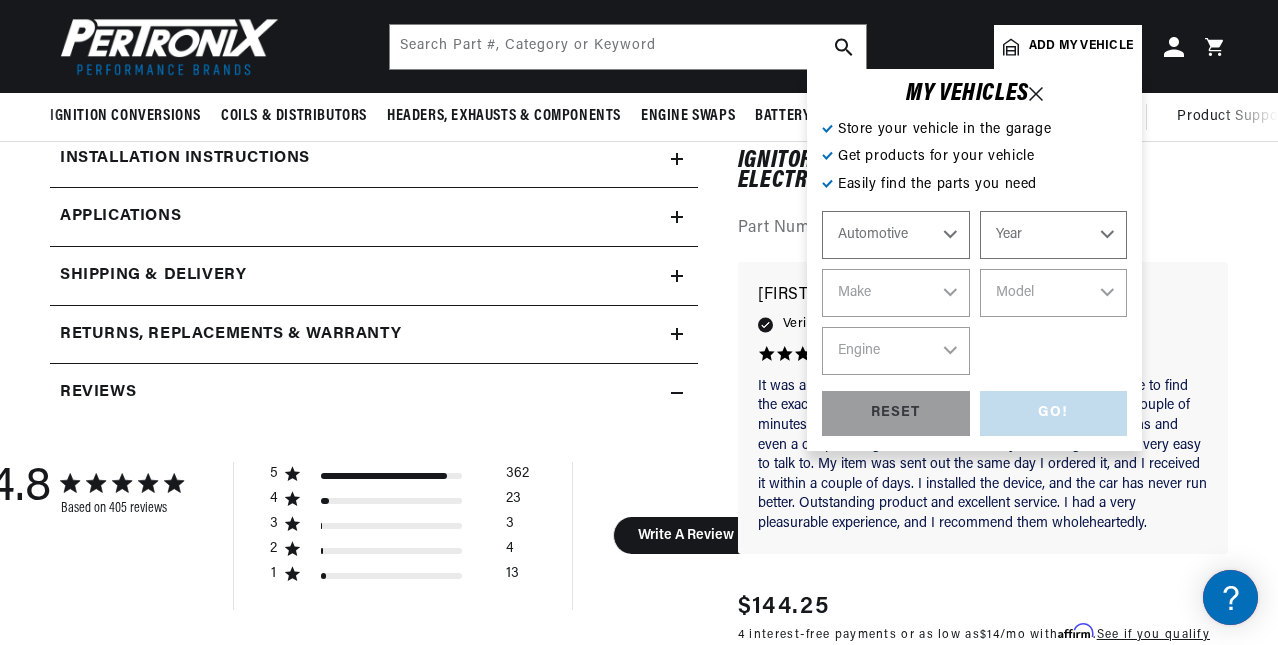 click on "Automotive
Agricultural
Industrial
Marine
Motorcycle" at bounding box center (896, 235) 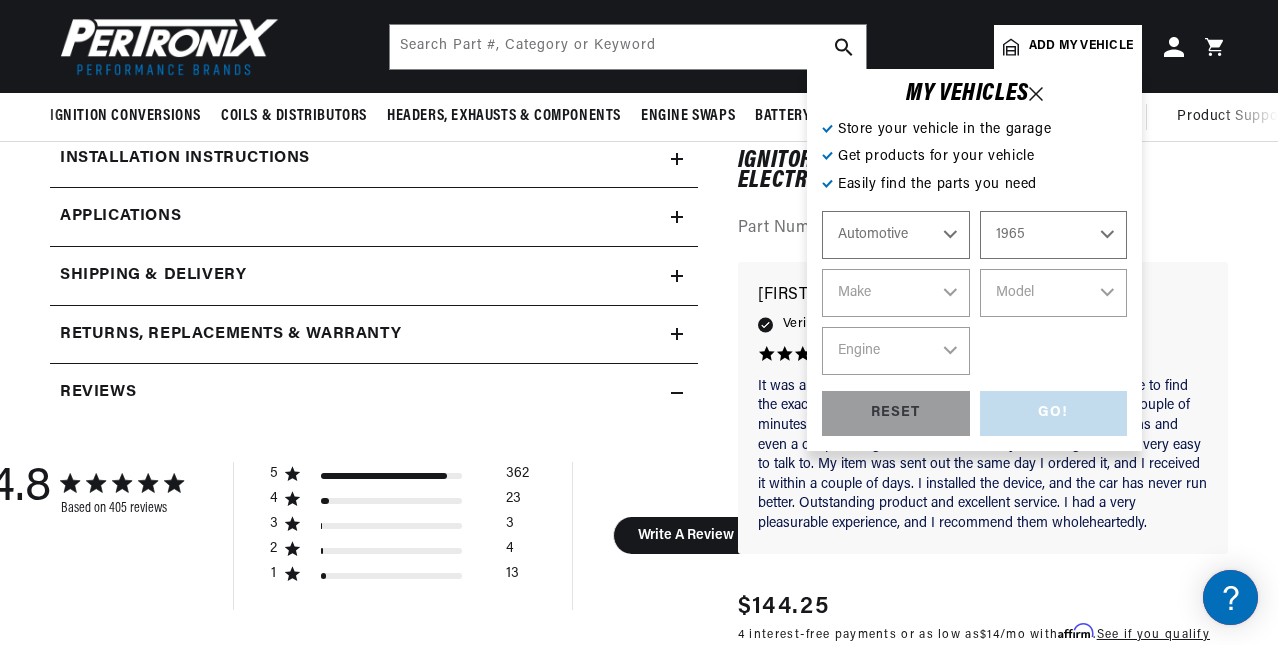 click on "Year
2022
2021
2020
2019
2018
2017
2016
2015
2014
2013
2012
2011
2010
2009
2008
2007
2006
2005
2004
2003
2002
2001
2000
1999
1998
1997
1996
1995
1994
1993
1992
1991
1990
1989
1988
1987
1986 1985" at bounding box center (1054, 235) 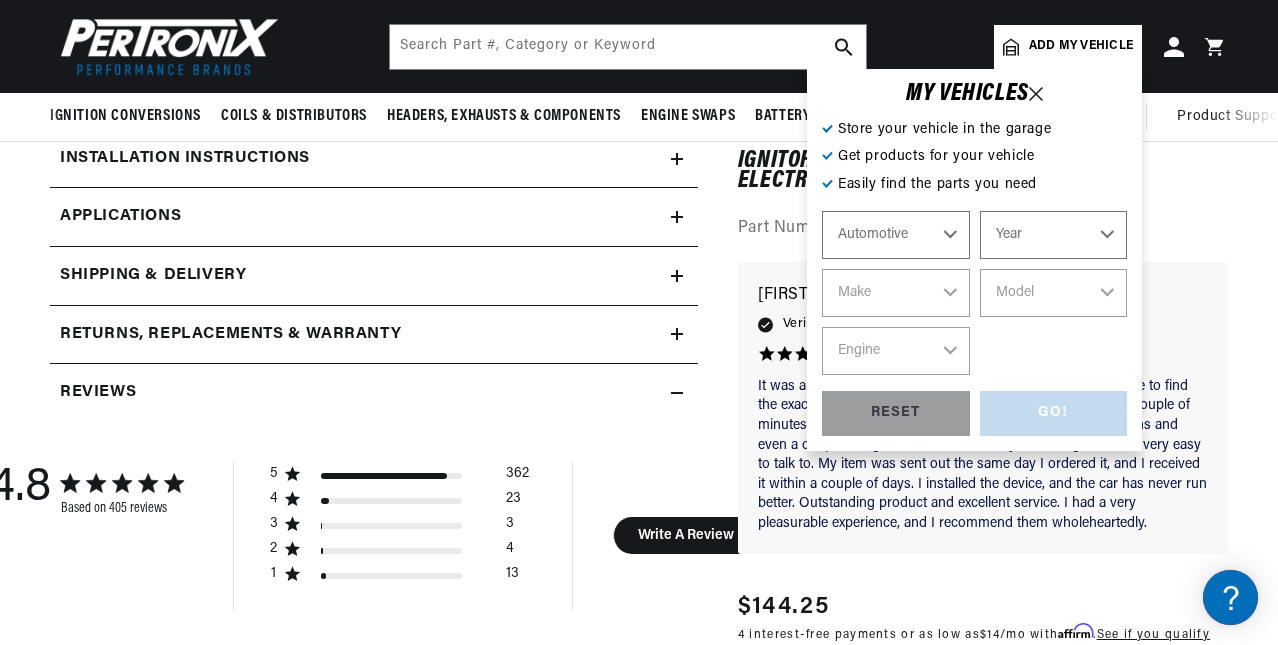 select on "1965" 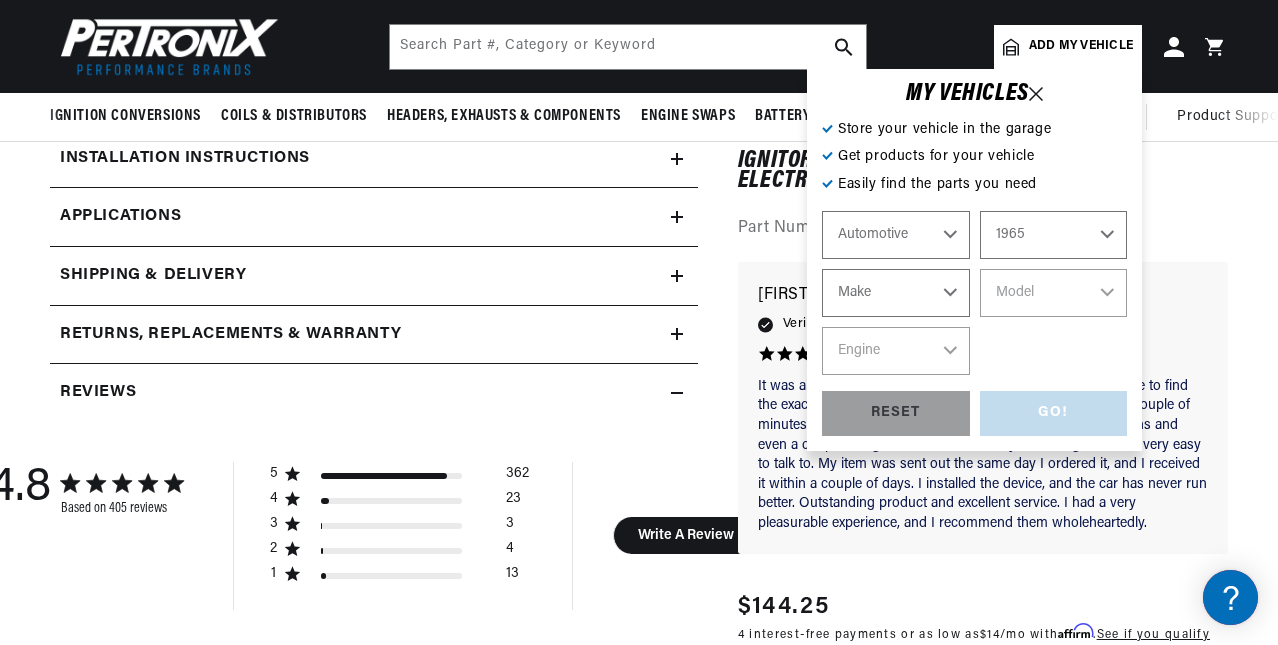 click on "Make
Alfa Romeo
American Motors
Aston Martin
Austin
Austin Healey
Avanti
Bentley
Buick
Cadillac
Checker
Chevrolet
Chrysler
Dodge
Ford
GMC
Gordon-Keeble
IHC Truck
International
Jaguar
Jeep
Lamborghini
Lancia
Lincoln
Lotus
Mercedes-Benz
Mercury
MG
Military Vehicles
Morris
Oldsmobile
Plymouth
Pontiac" at bounding box center [896, 293] 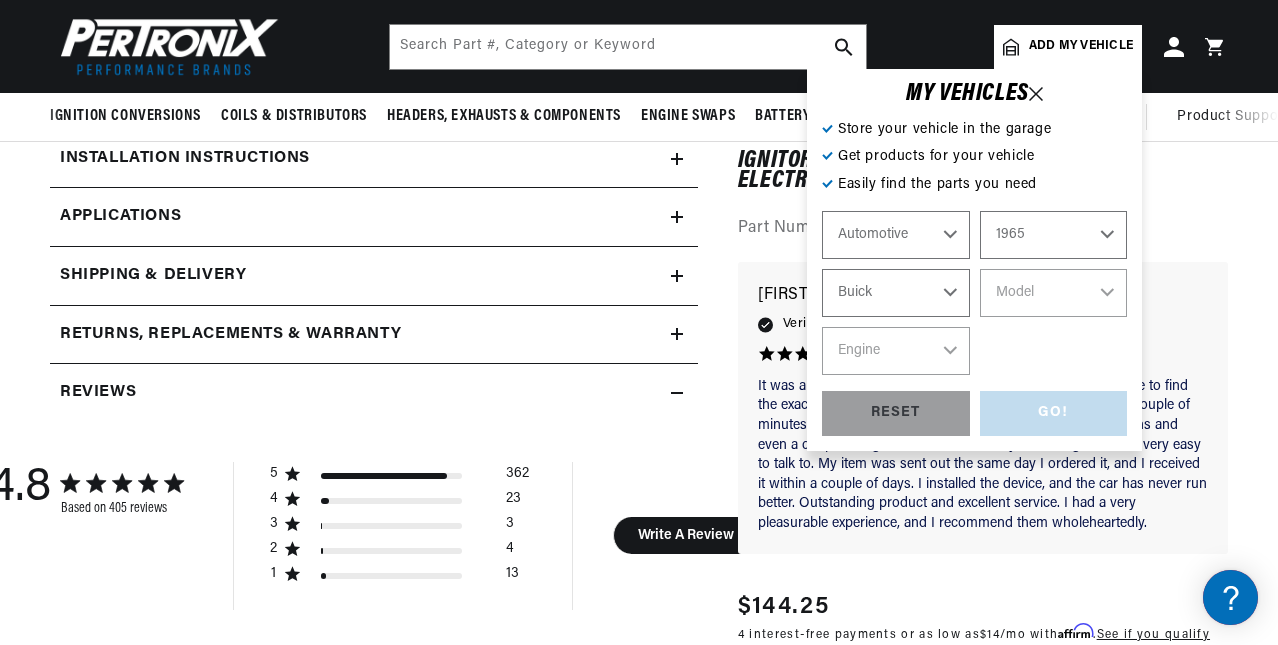 click on "Make
Alfa Romeo
American Motors
Aston Martin
Austin
Austin Healey
Avanti
Bentley
Buick
Cadillac
Checker
Chevrolet
Chrysler
Dodge
Ford
GMC
Gordon-Keeble
IHC Truck
International
Jaguar
Jeep
Lamborghini
Lancia
Lincoln
Lotus
Mercedes-Benz
Mercury
MG
Military Vehicles
Morris
Oldsmobile
Plymouth
Pontiac" at bounding box center (896, 293) 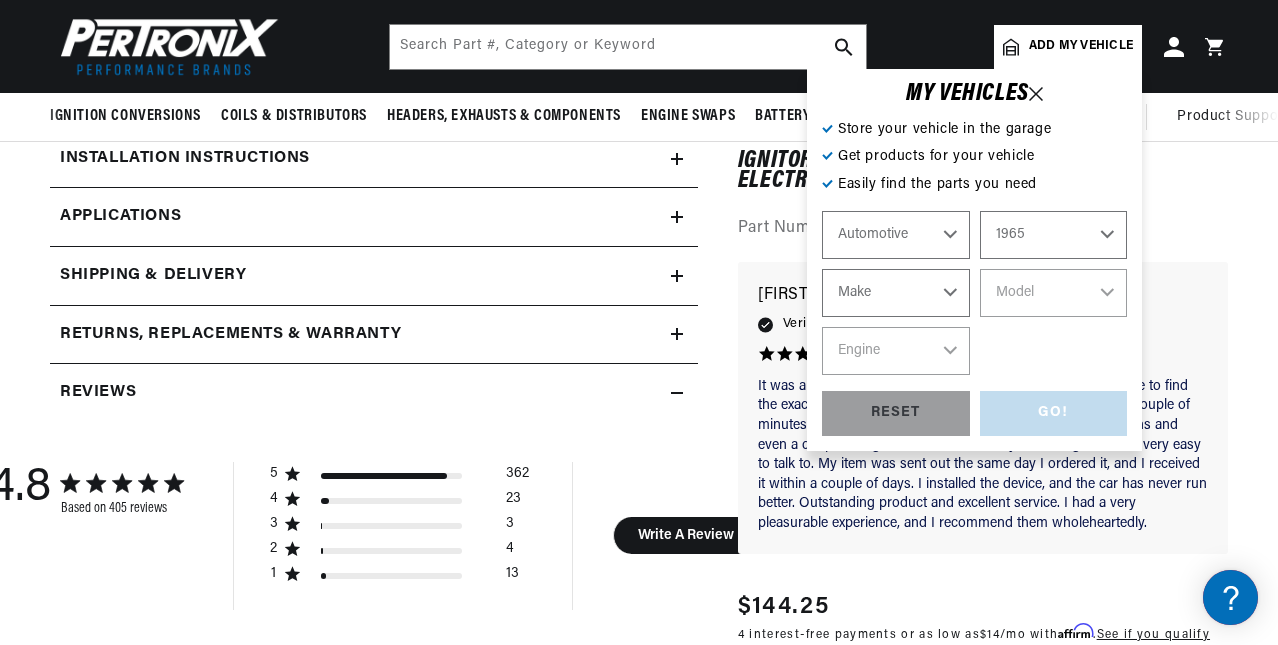 select on "Buick" 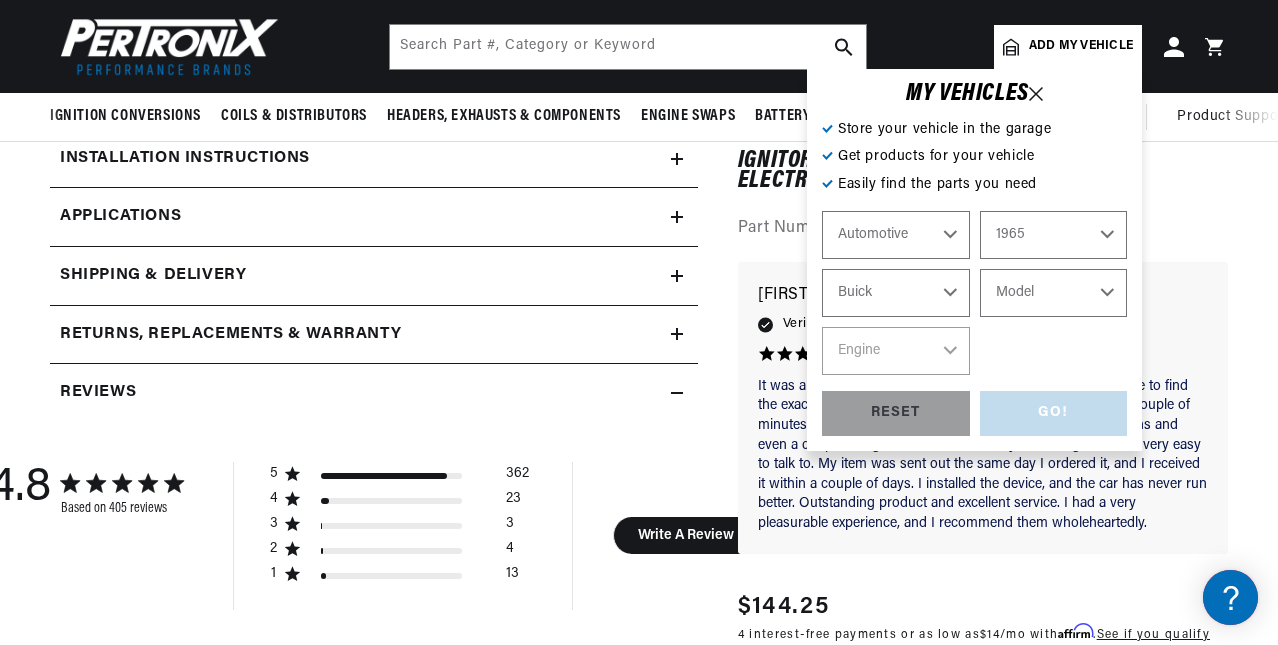click on "Model
Electra
Gran Sport
LeSabre
Riviera
Skylark
Special
Sportwagon
Wildcat" at bounding box center (1054, 293) 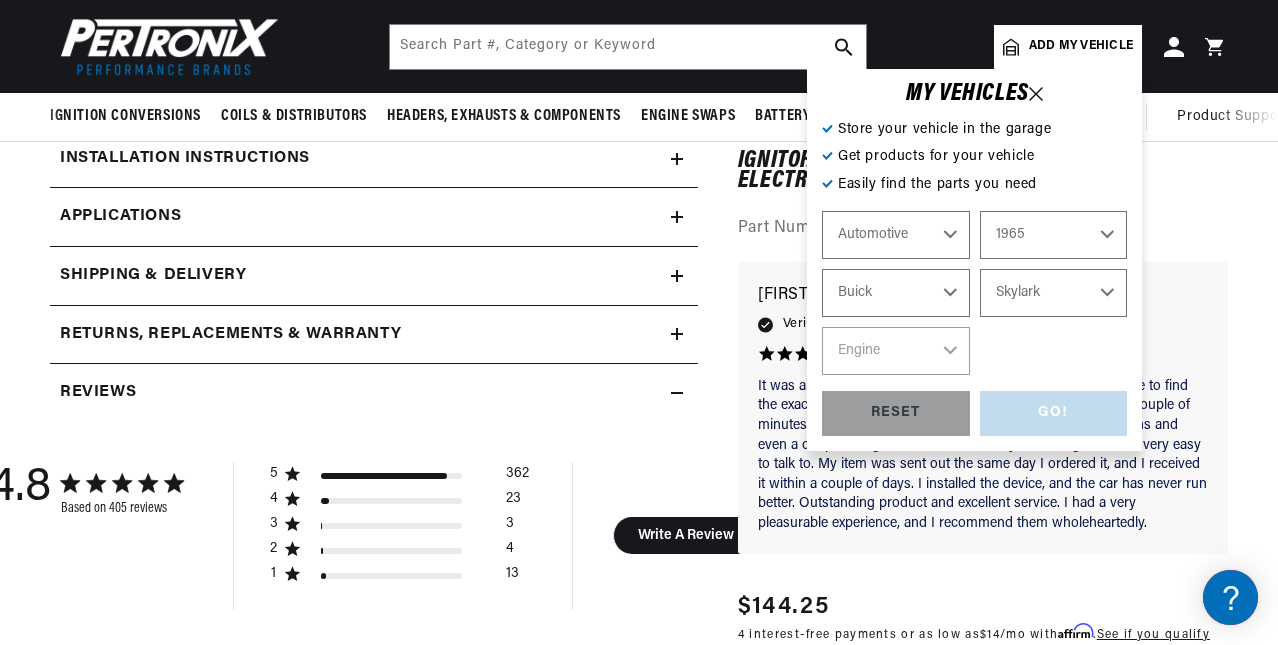 click on "Model
Electra
Gran Sport
LeSabre
Riviera
Skylark
Special
Sportwagon
Wildcat" at bounding box center (1054, 293) 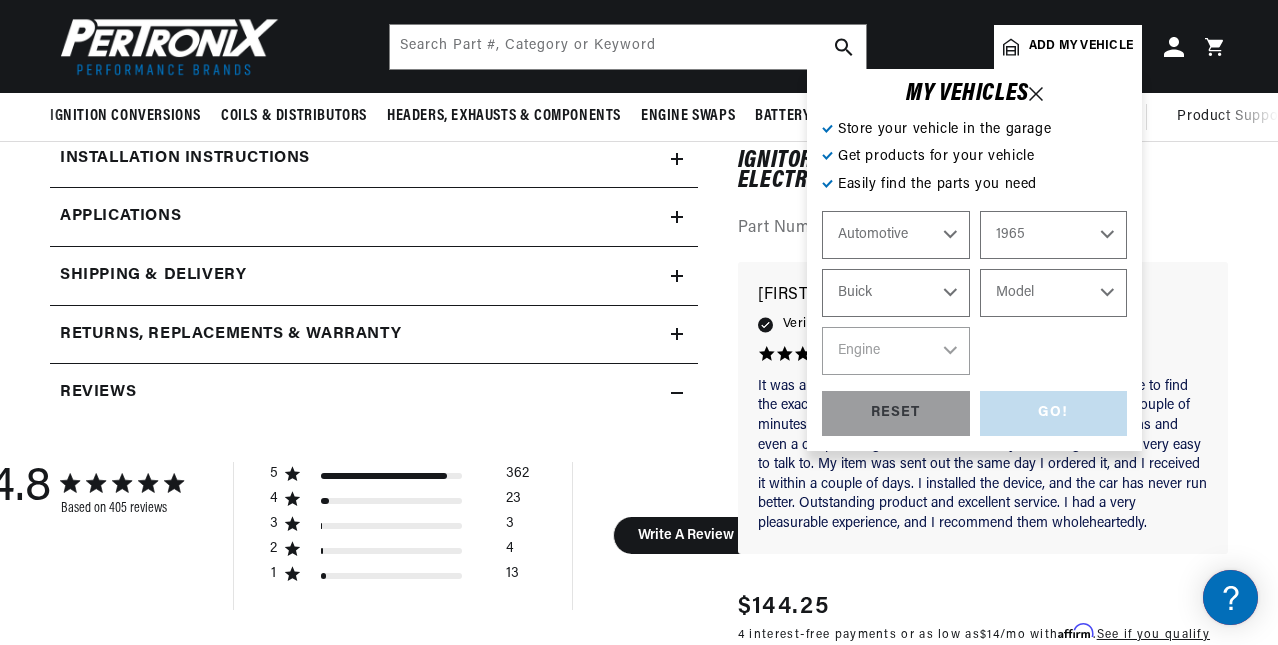 select on "Skylark" 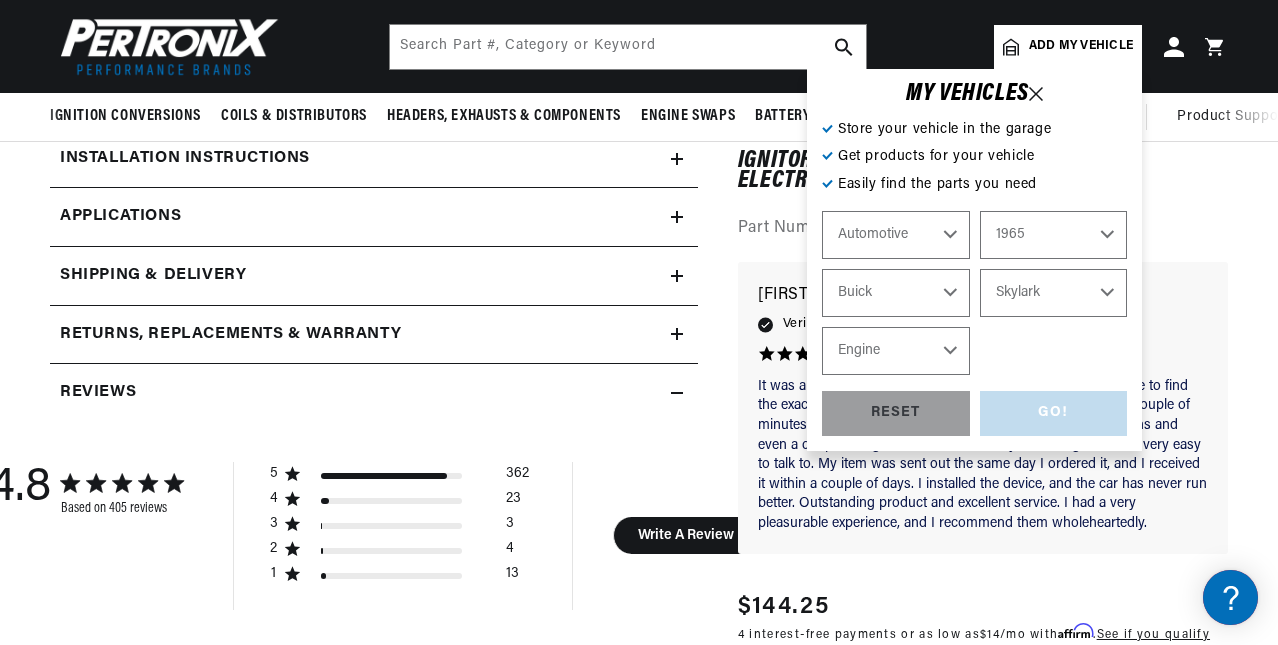 click on "Engine
3.7L
4.9L
6.6L" at bounding box center (896, 351) 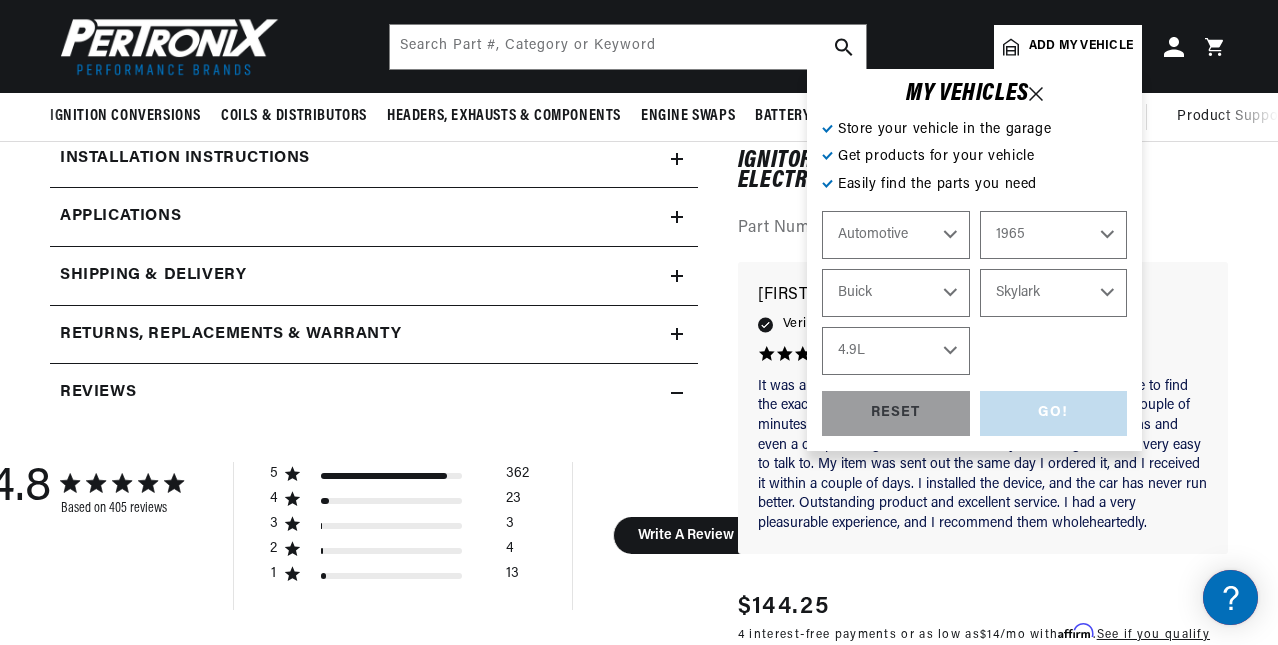 click on "Engine
3.7L
4.9L
6.6L" at bounding box center [896, 351] 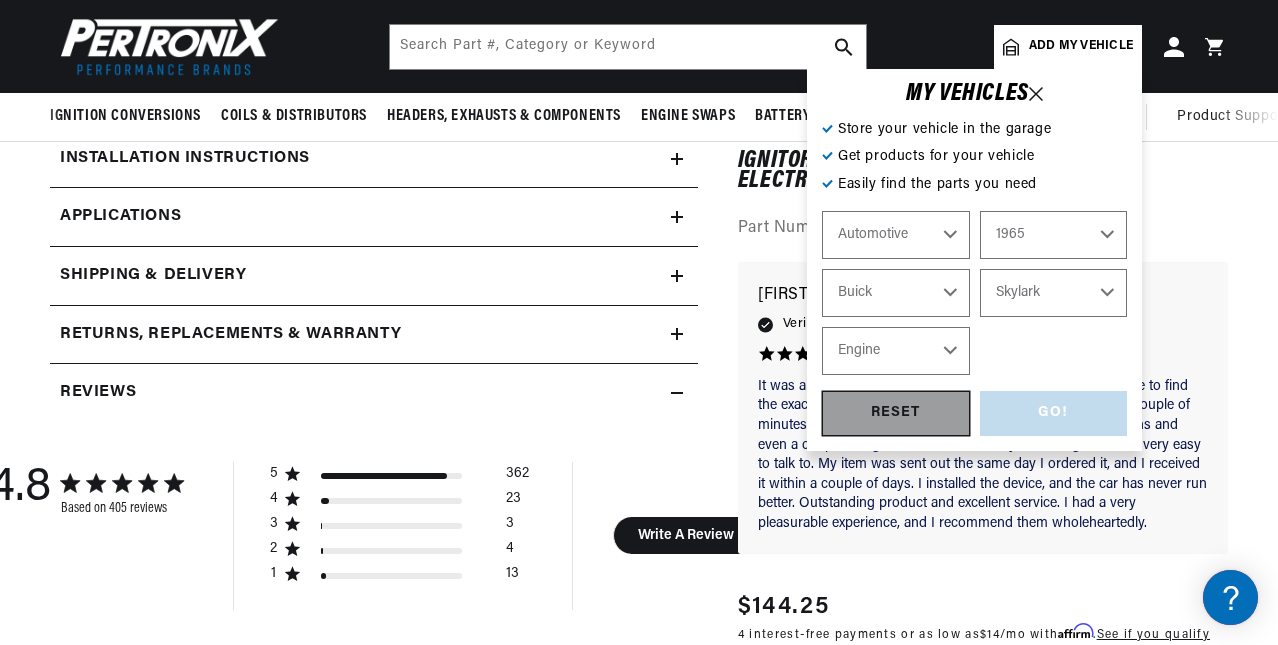 select on "4.9L" 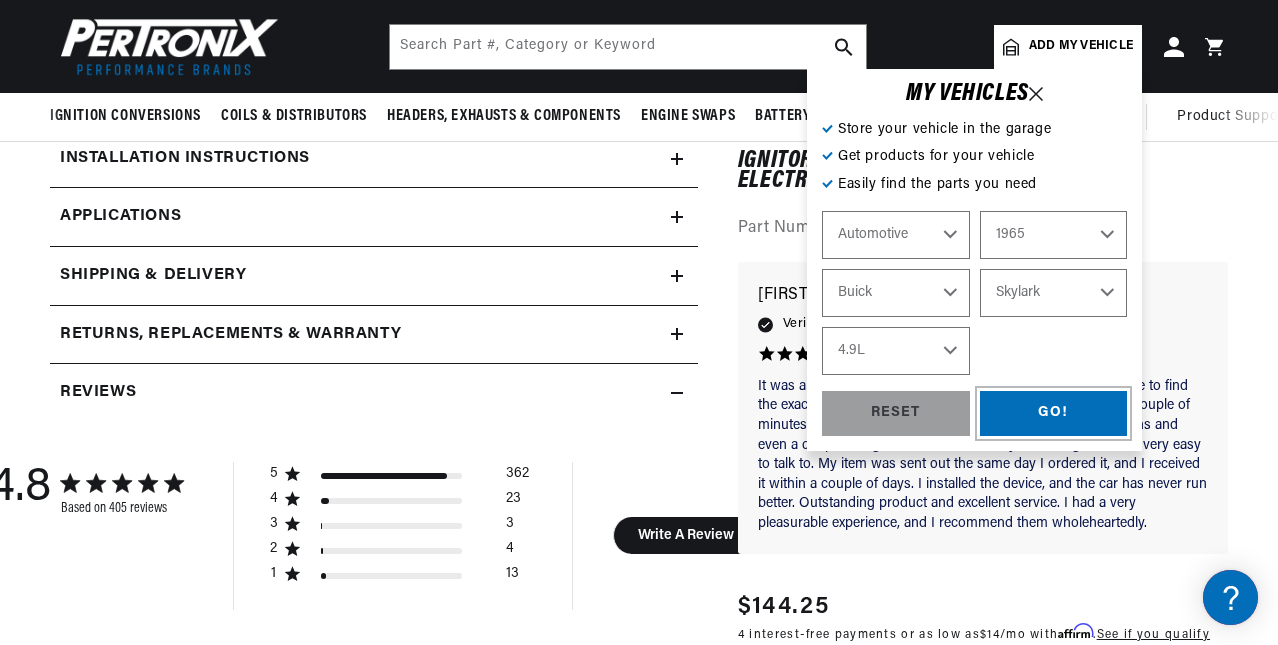 click on "GO!" at bounding box center [1054, 413] 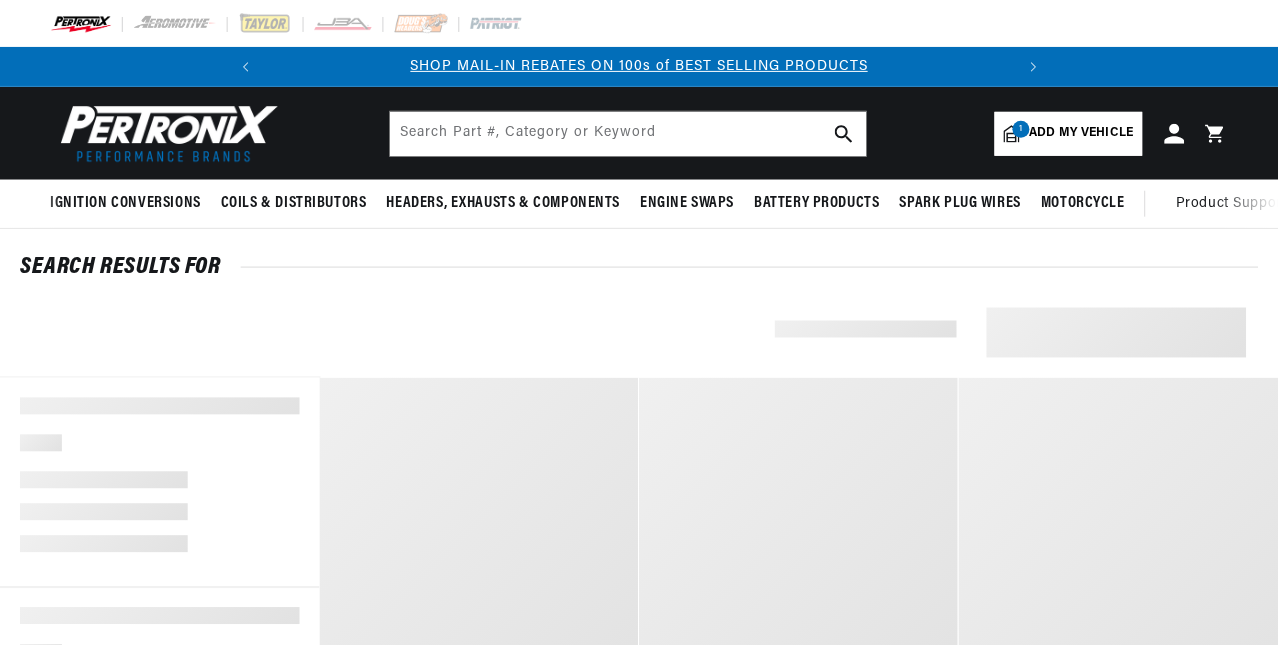 scroll, scrollTop: 0, scrollLeft: 0, axis: both 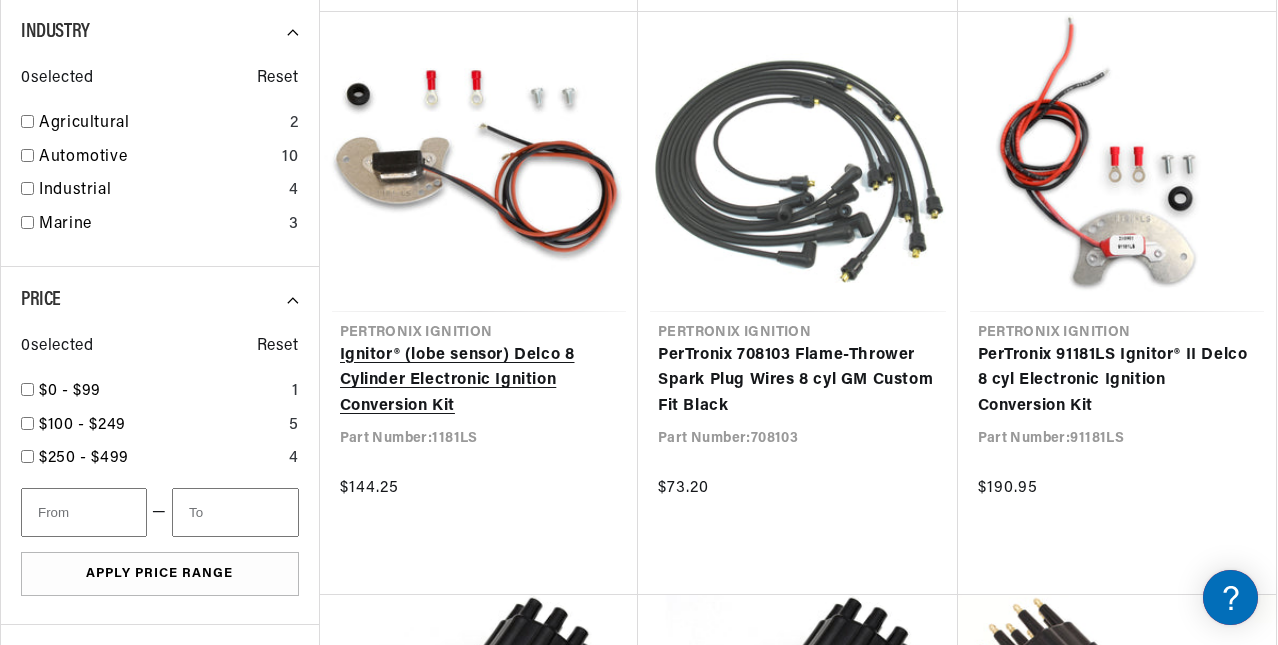 click on "Ignitor® (lobe sensor) Delco 8 Cylinder Electronic Ignition Conversion Kit" at bounding box center [479, 381] 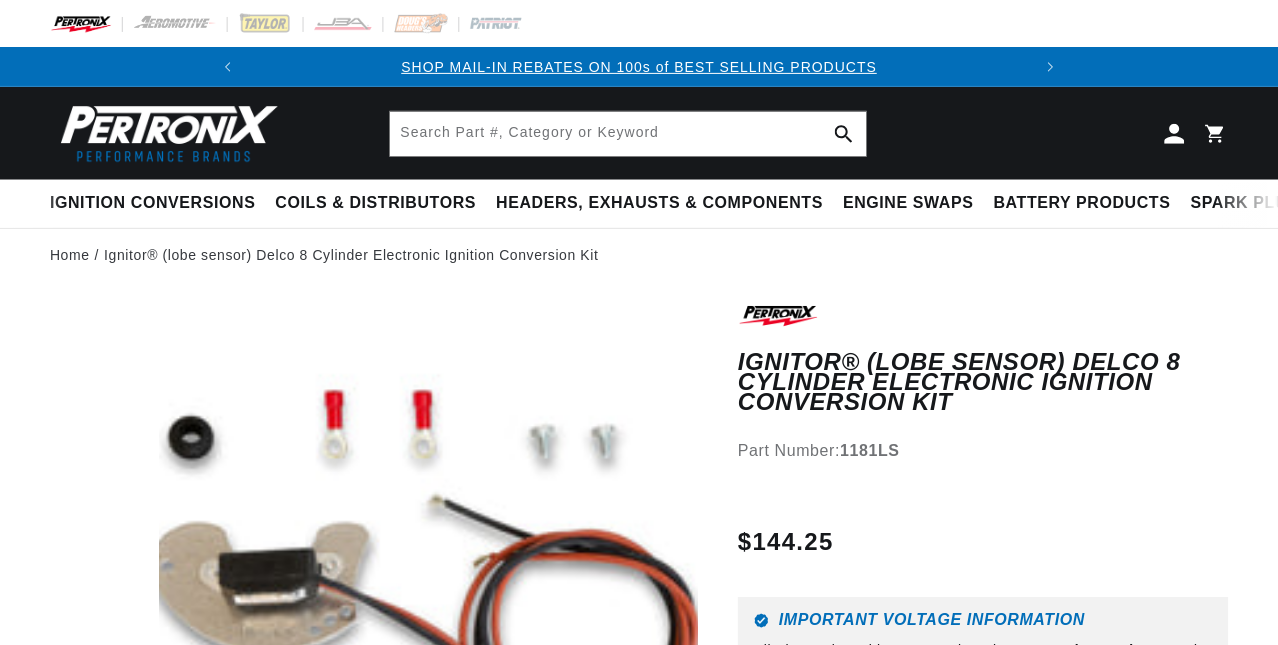 scroll, scrollTop: 0, scrollLeft: 0, axis: both 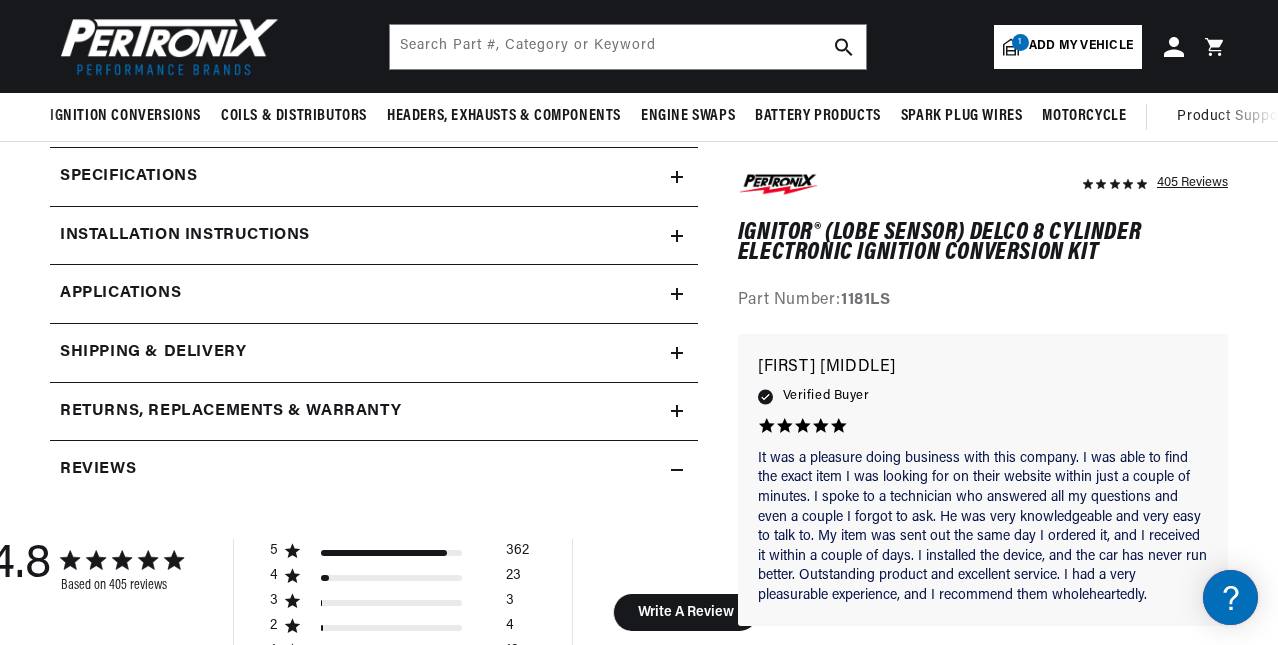 click on "Returns, Replacements & Warranty" at bounding box center [154, 119] 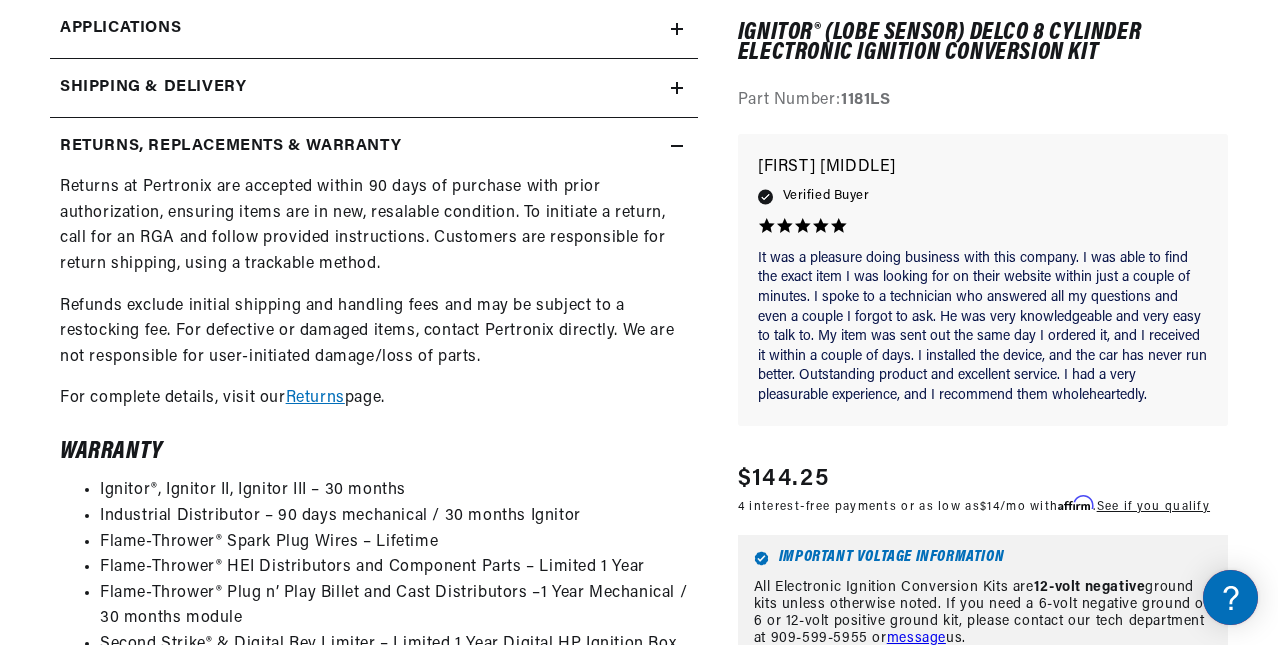 scroll, scrollTop: 1100, scrollLeft: 0, axis: vertical 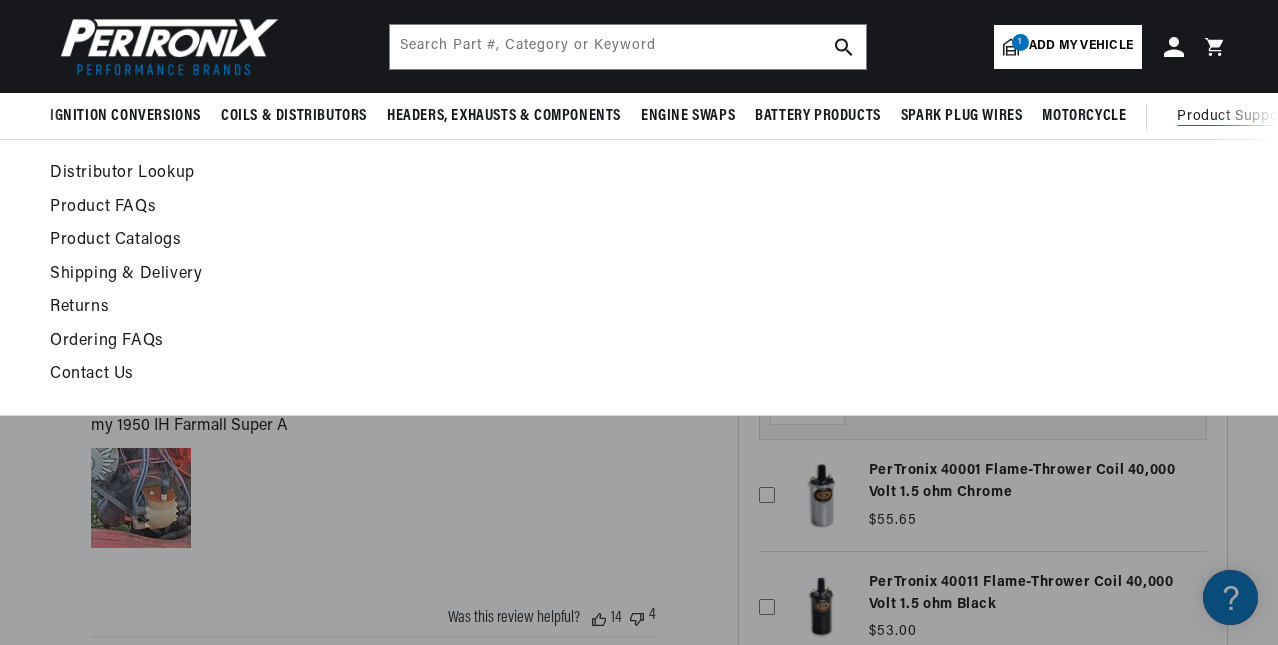 click on "Product Support" at bounding box center (1232, 117) 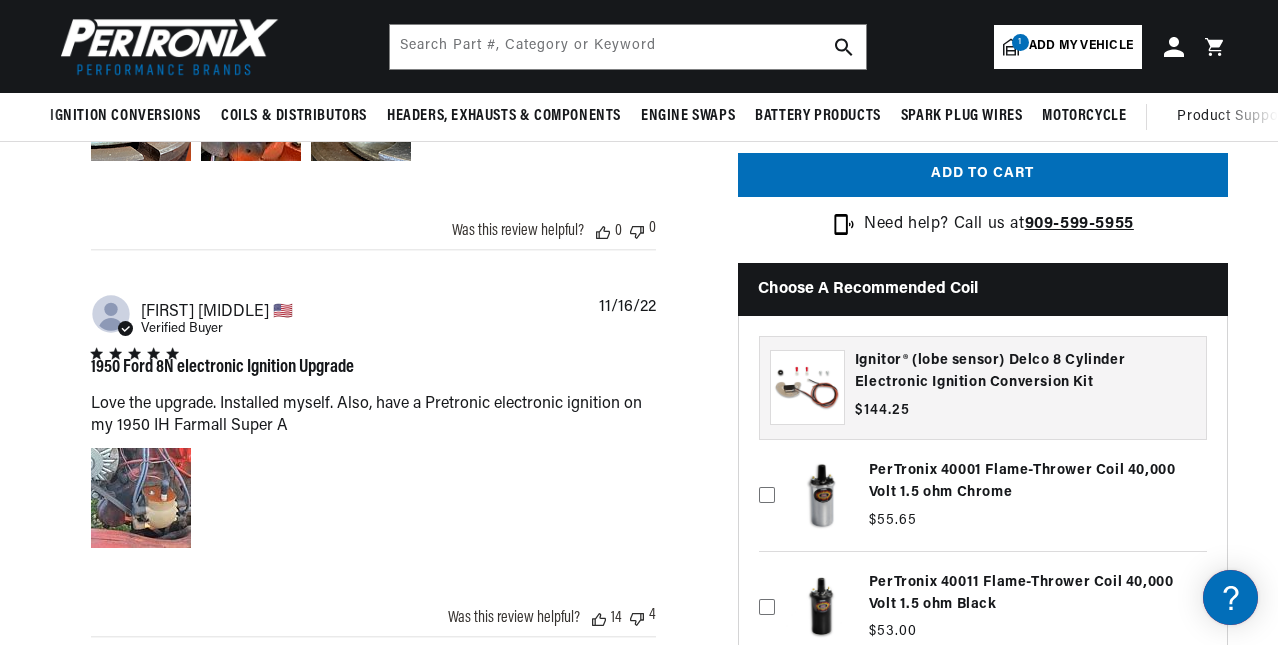 scroll, scrollTop: 0, scrollLeft: 747, axis: horizontal 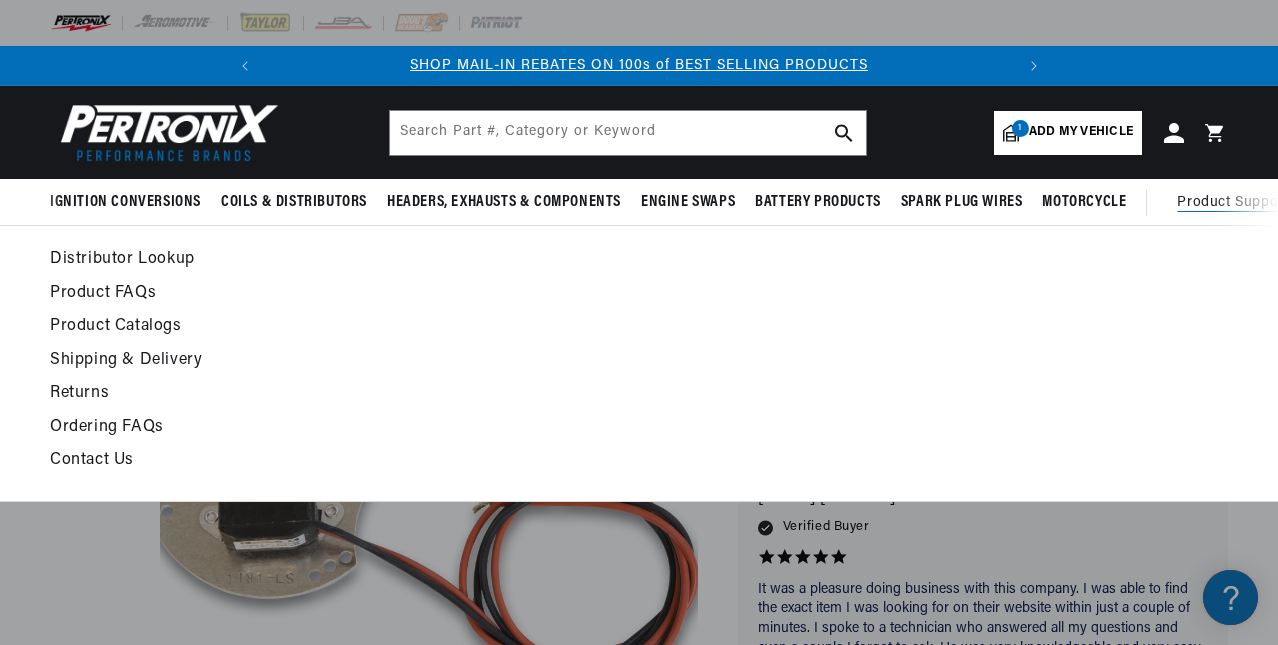 click on "Returns" at bounding box center (478, 394) 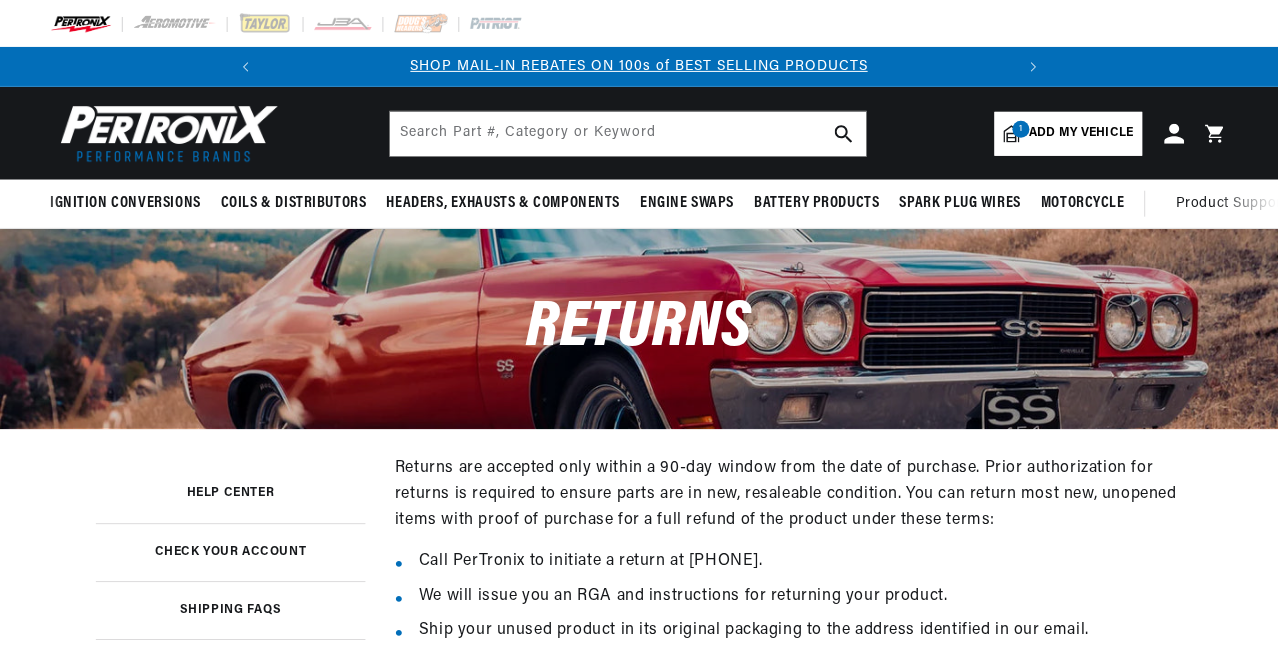 scroll, scrollTop: 0, scrollLeft: 0, axis: both 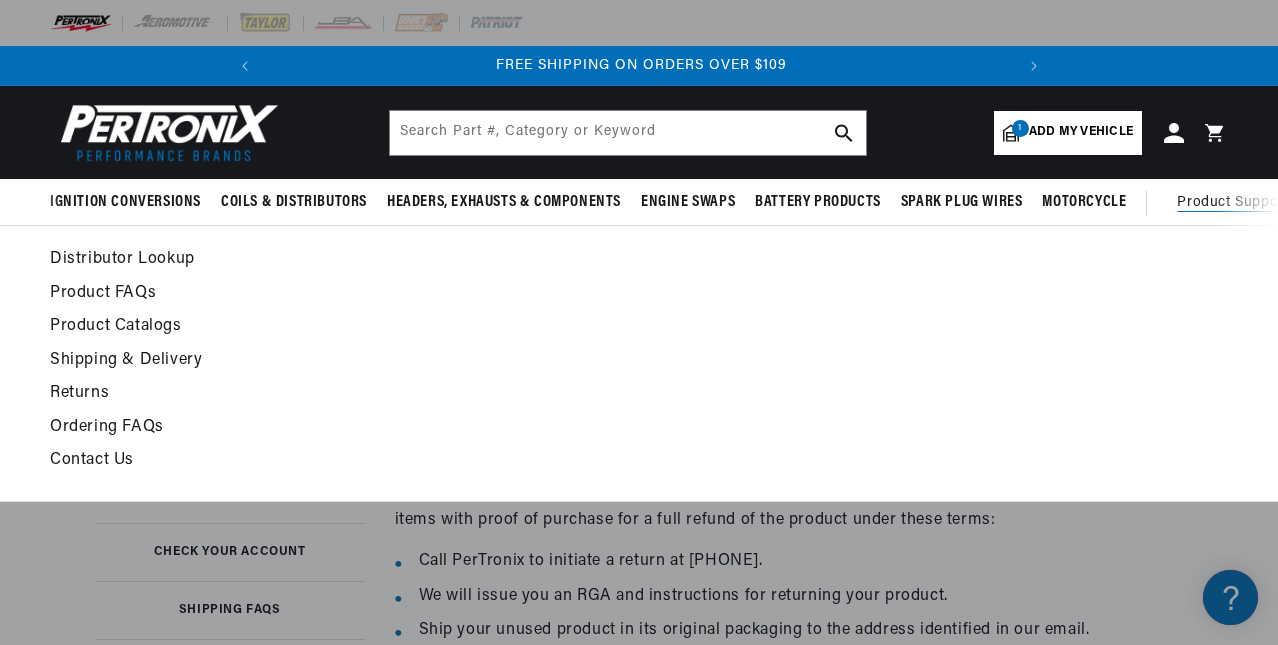 click on "Returns" at bounding box center [478, 394] 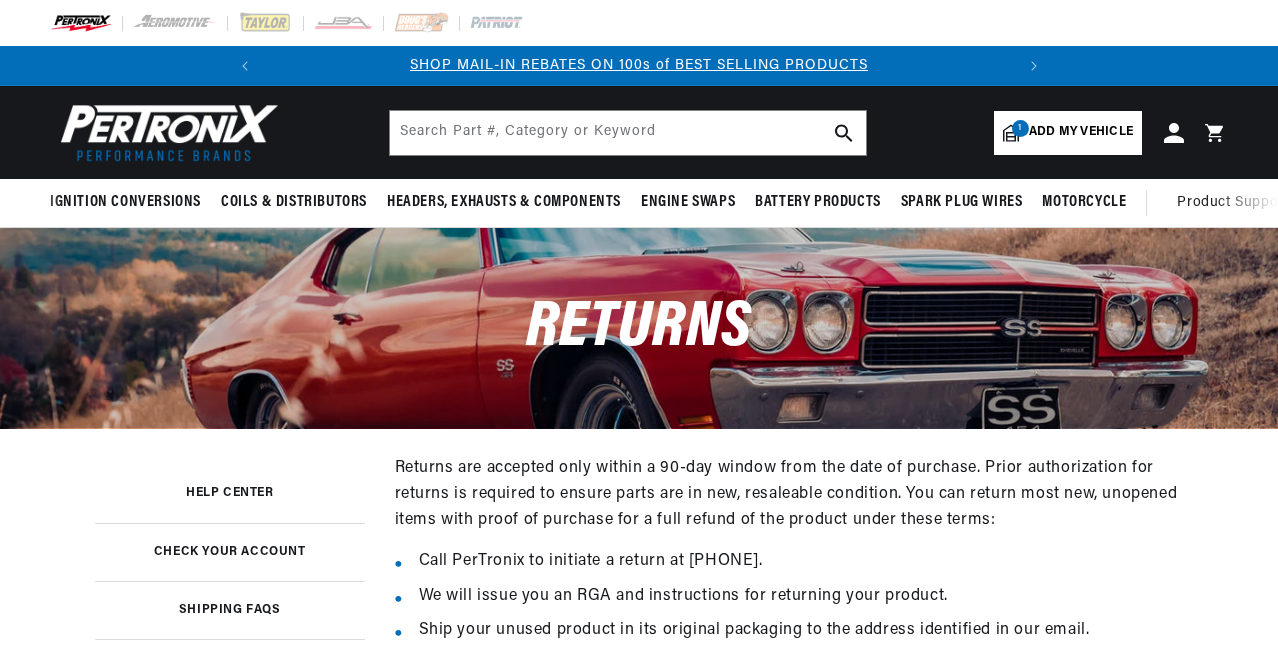 scroll, scrollTop: 400, scrollLeft: 0, axis: vertical 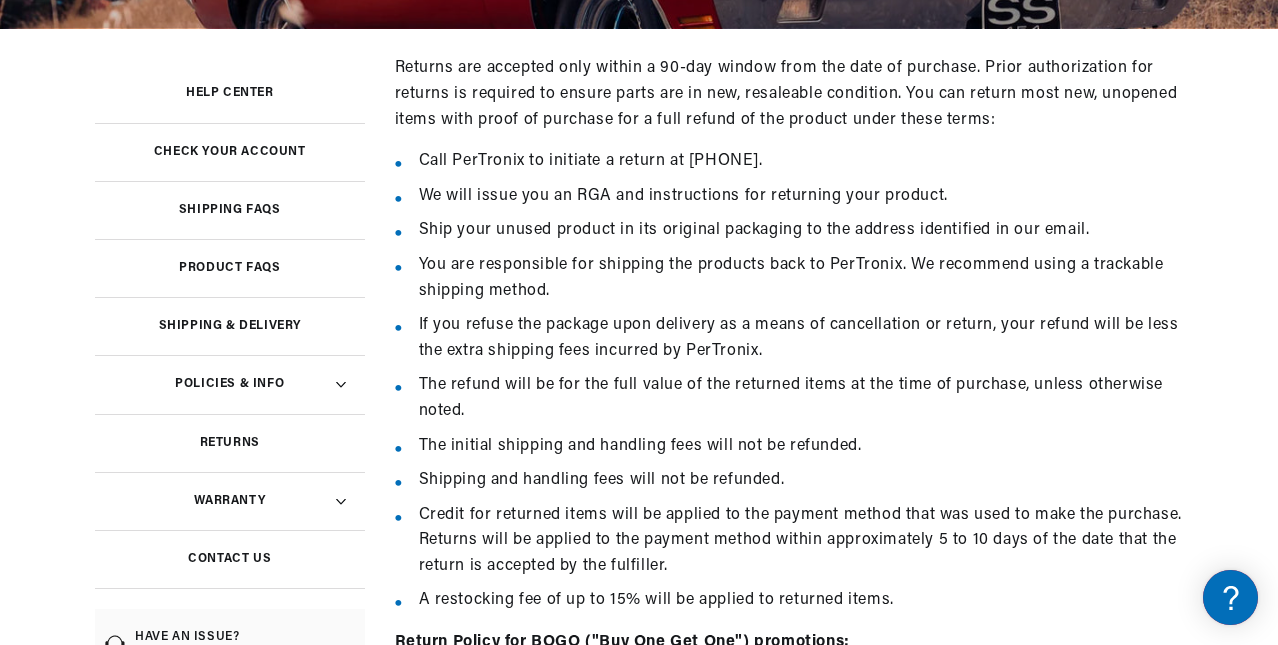 click on "Returns are accepted only within a 90-day window from the date of purchase. Prior authorization for returns is required to ensure parts are in new, resaleable condition. You can return most new, unopened items with proof of purchase for a full refund of the product under these terms:
Call PerTronix to initiate a return at (913) 808-2376.
We will issue you an RGA and instructions for returning your product.
Ship your unused product in its original packaging to the address identified in our email.
You are responsible for shipping the products back to PerTronix. We recommend using a trackable shipping method.
If you refuse the package upon delivery as a means of cancellation or return, your refund will be less the extra shipping fees incurred by PerTronix.
The refund will be for the full value of the returned items at the time of purchase, unless otherwise noted.
The initial shipping and handling fees will not be refunded.
Shipping and handling fees will not be refunded." at bounding box center (807, 740) 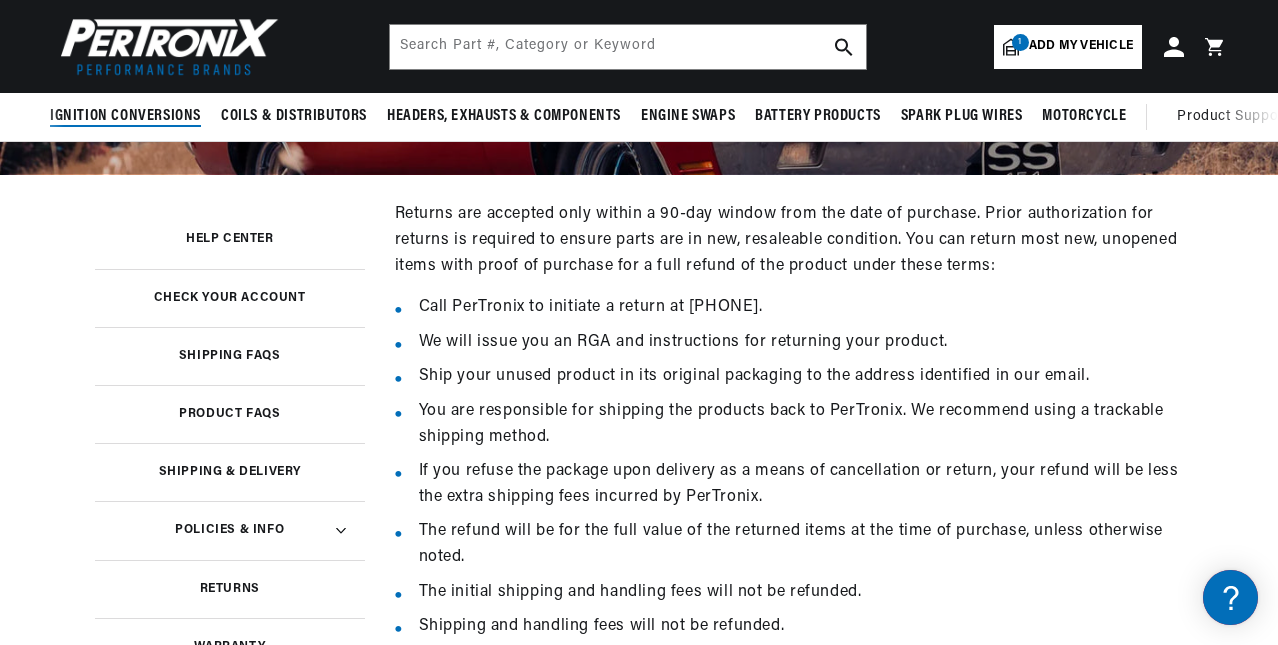 scroll, scrollTop: 100, scrollLeft: 0, axis: vertical 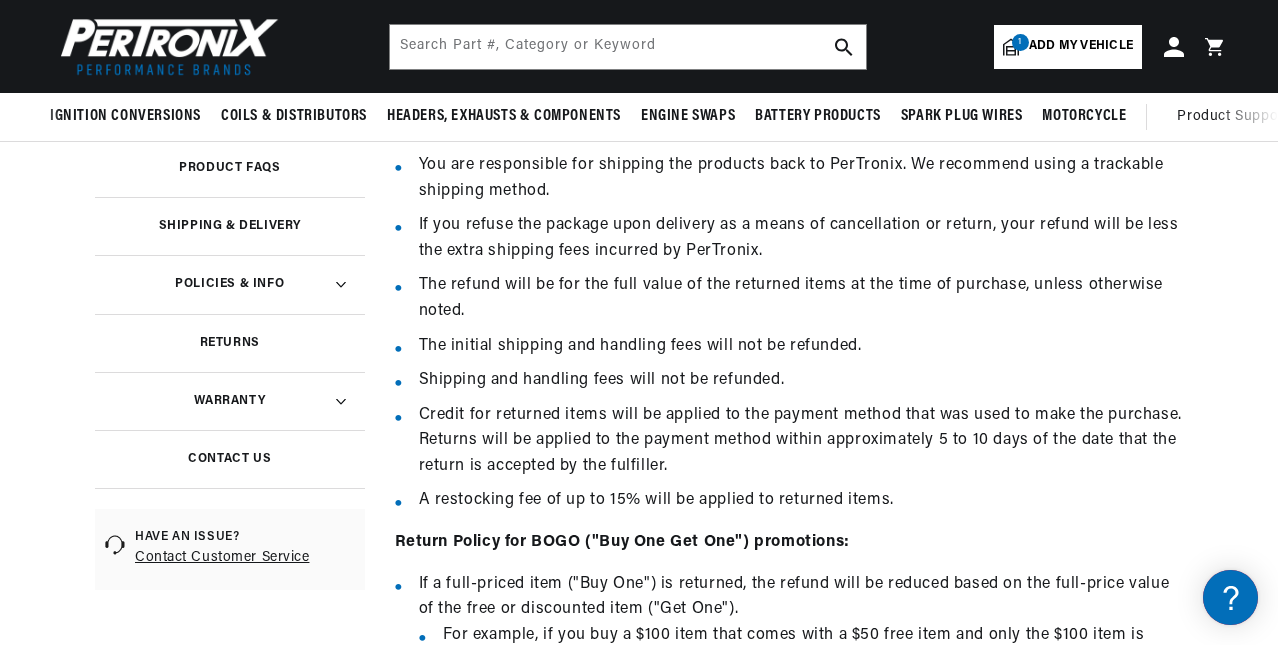 click on "Warranty" at bounding box center (229, 401) 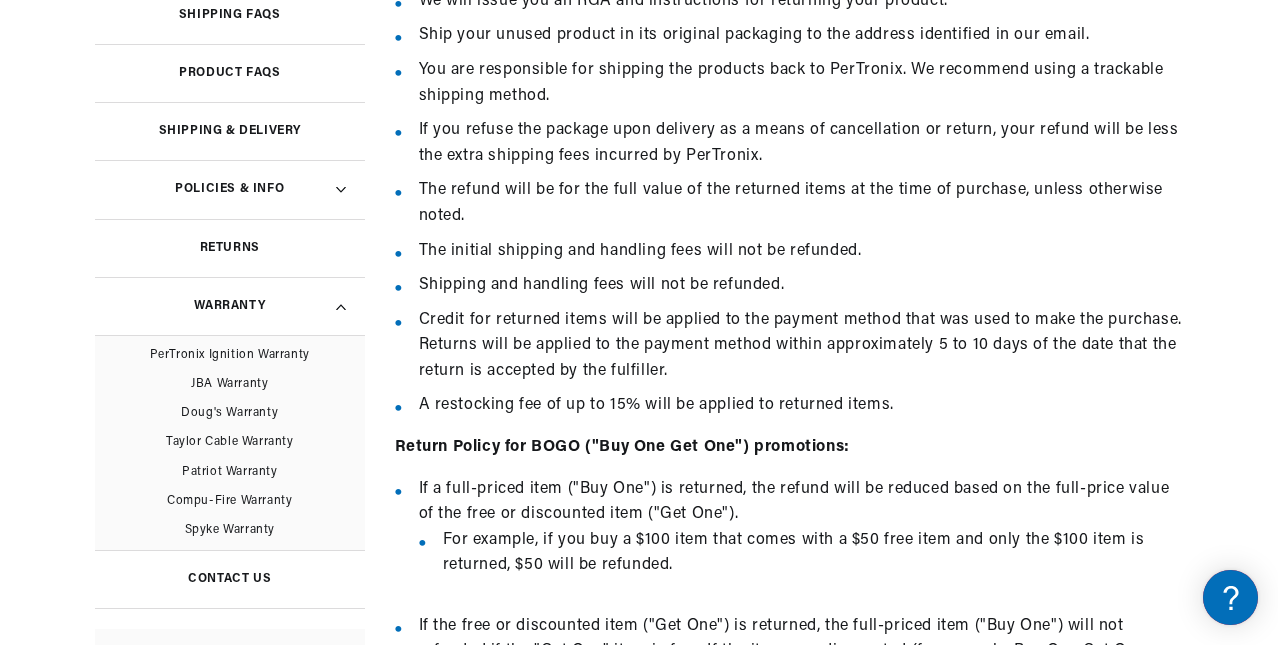 scroll, scrollTop: 600, scrollLeft: 0, axis: vertical 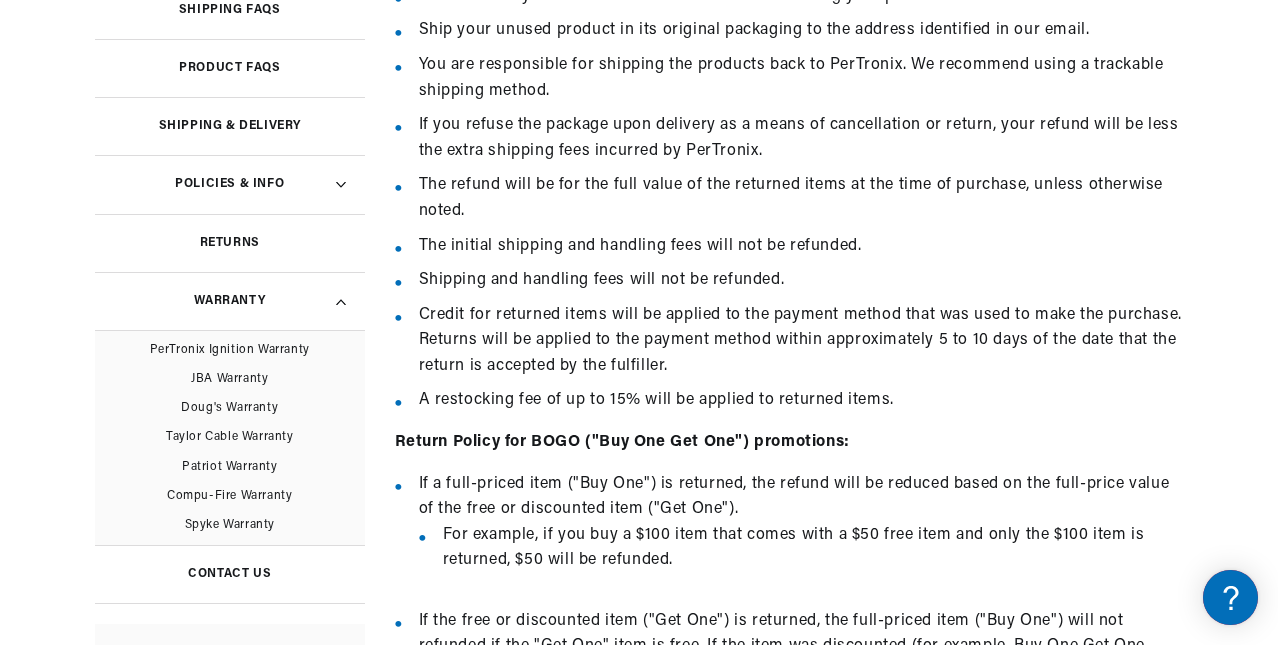 click on "PerTronix Ignition Warranty" at bounding box center [230, 350] 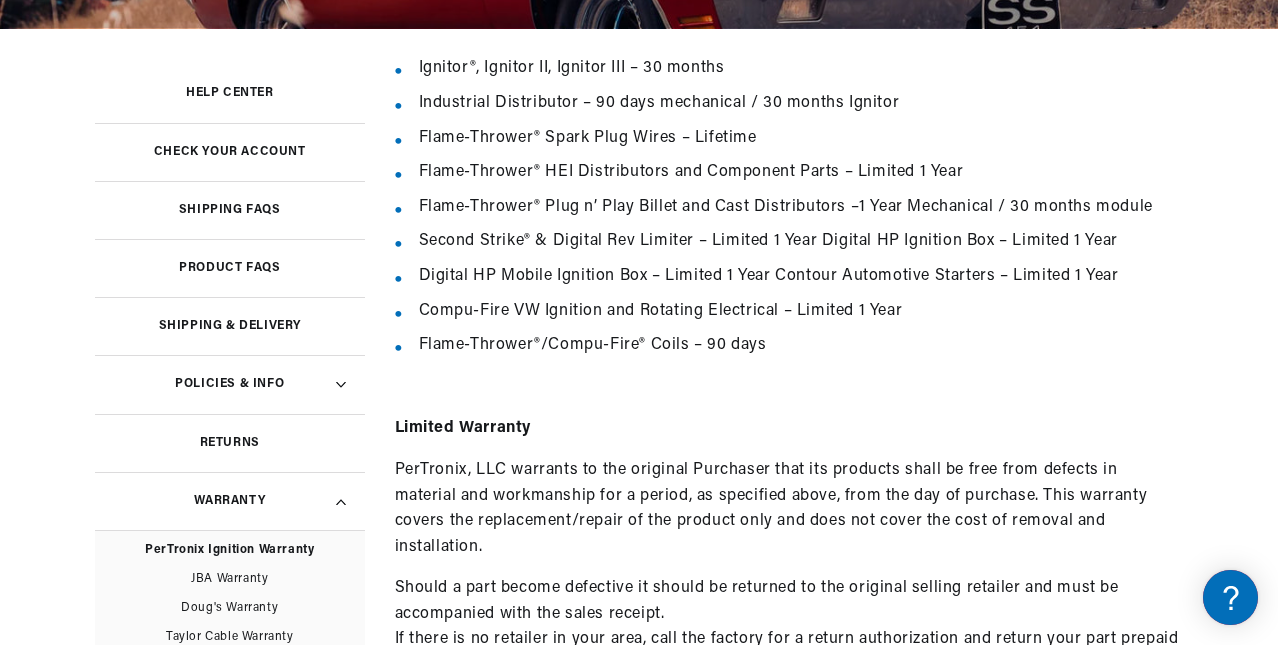 scroll, scrollTop: 400, scrollLeft: 0, axis: vertical 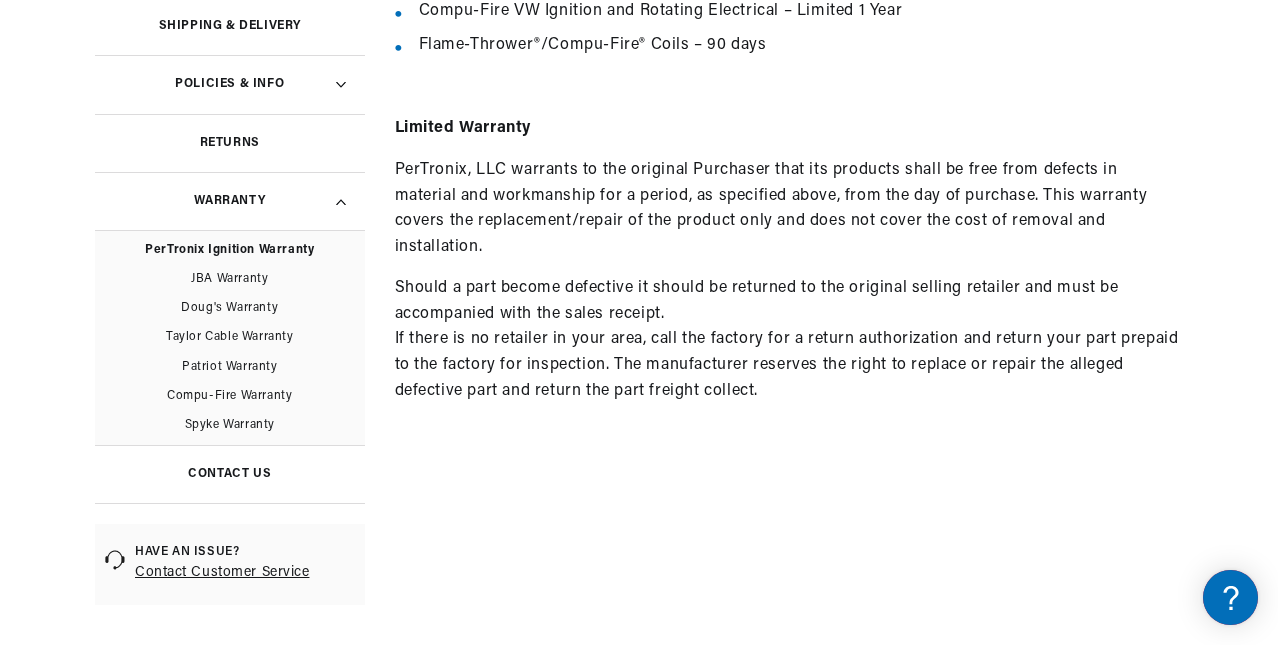 click on "Contact Us" at bounding box center (230, 474) 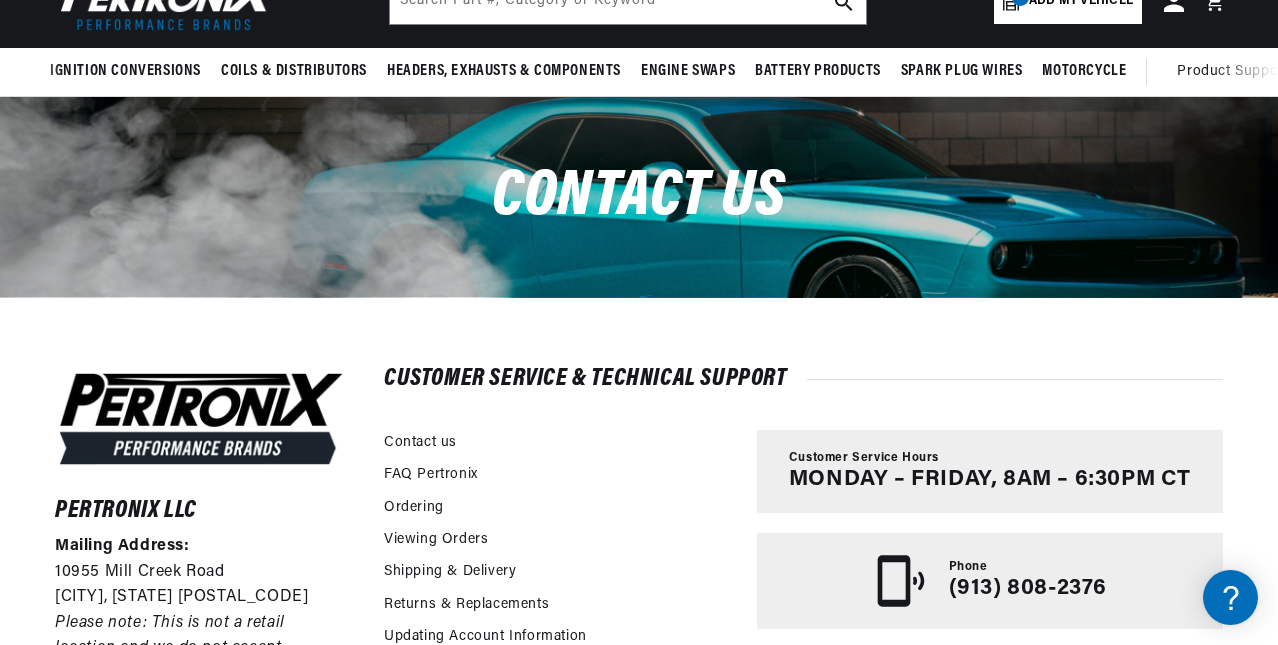 scroll, scrollTop: 200, scrollLeft: 0, axis: vertical 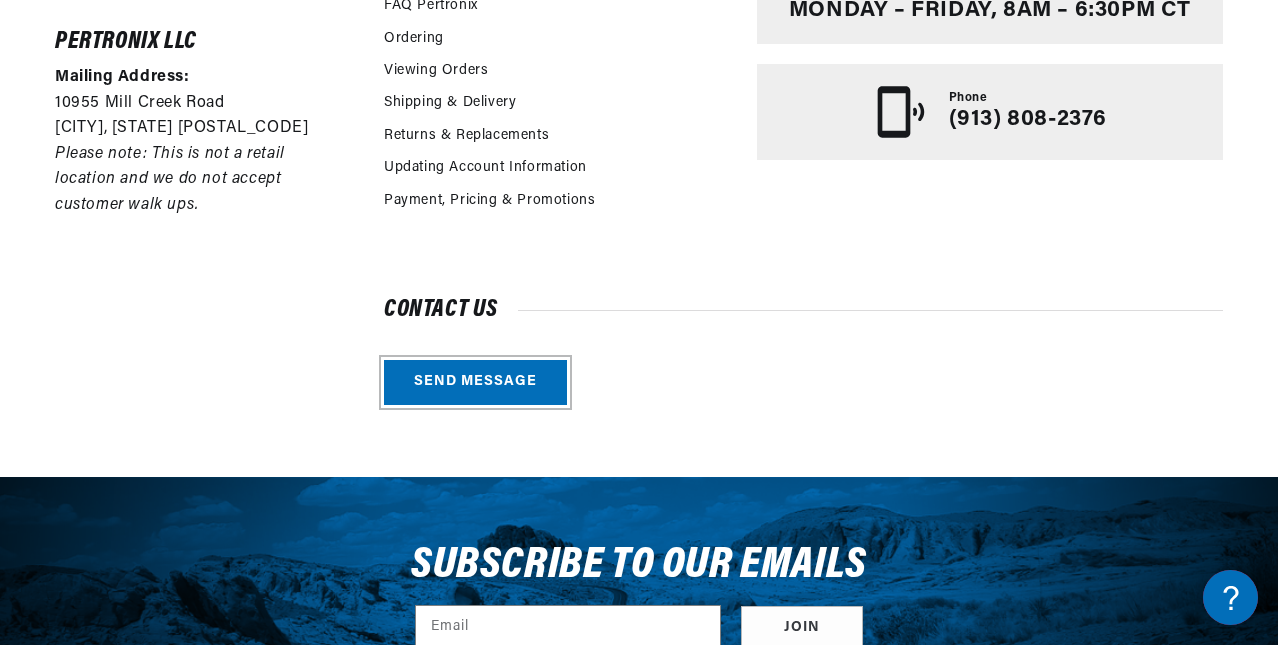 click on "Send message" at bounding box center (475, 382) 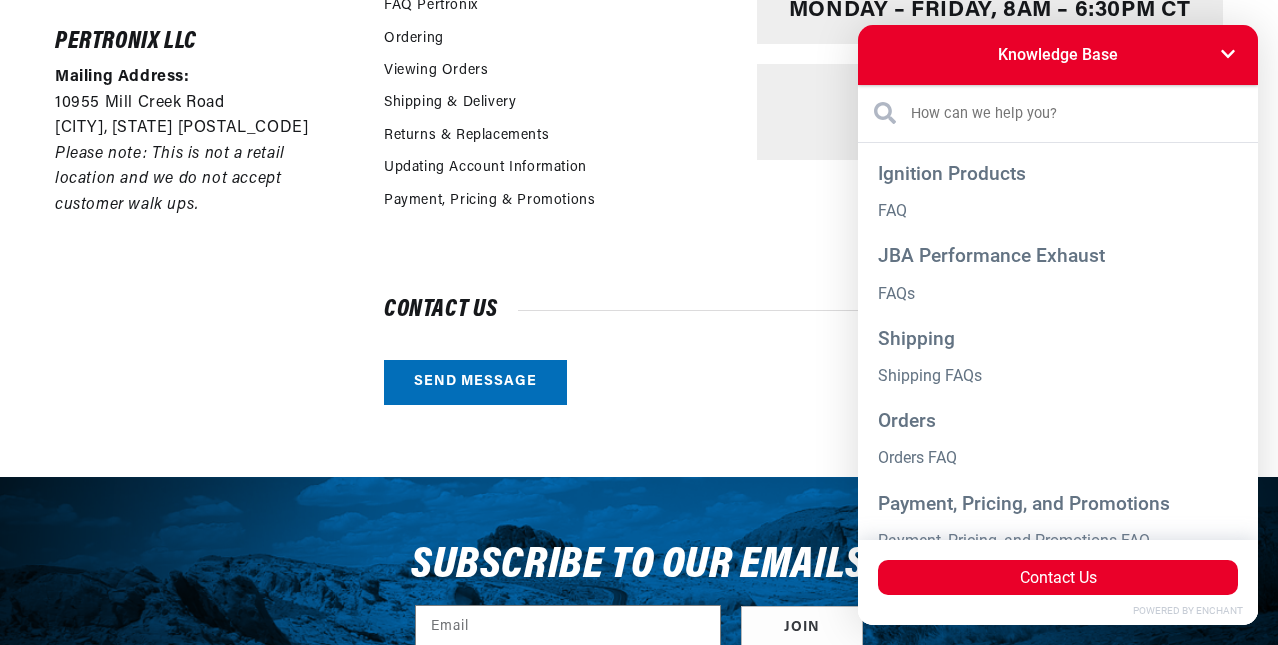 scroll, scrollTop: 0, scrollLeft: 747, axis: horizontal 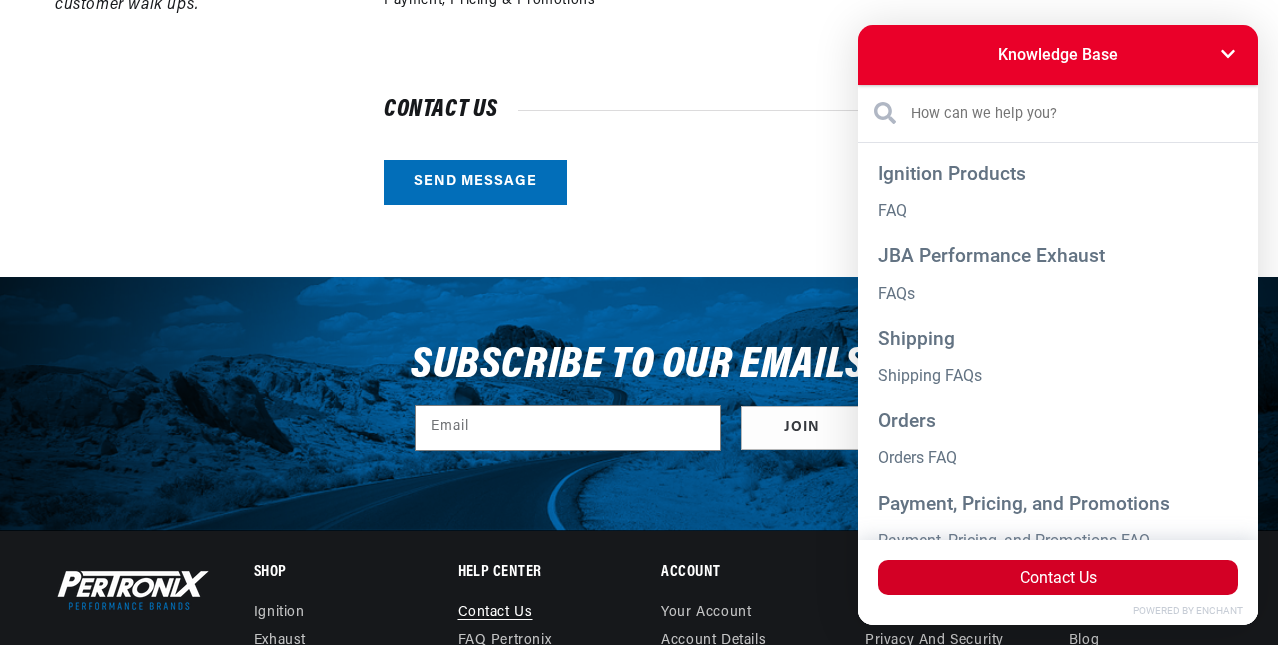 click on "Contact Us" at bounding box center [1058, 577] 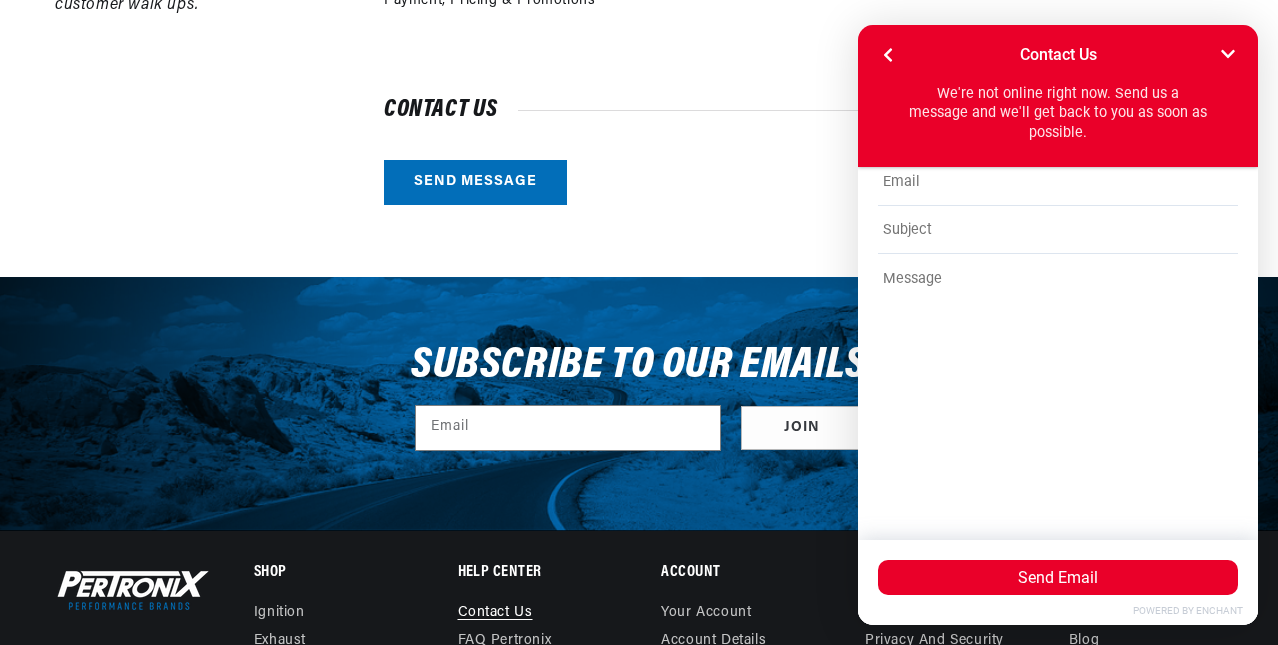 scroll, scrollTop: 0, scrollLeft: 0, axis: both 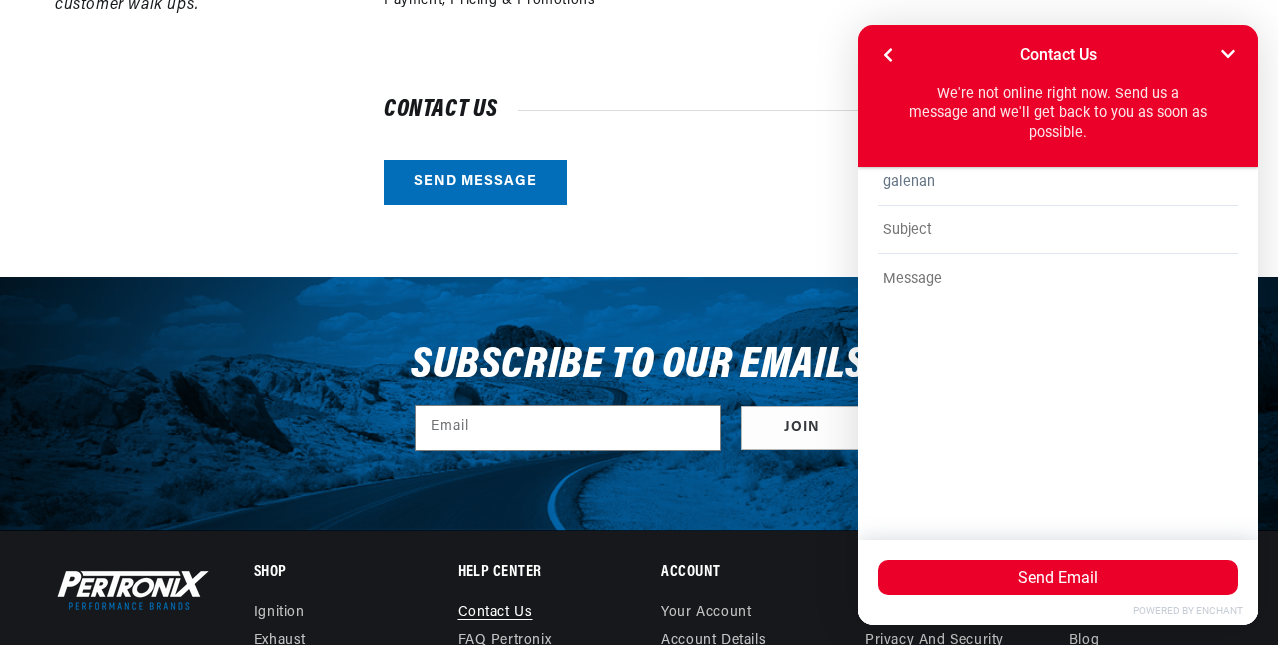 type on "[EMAIL]" 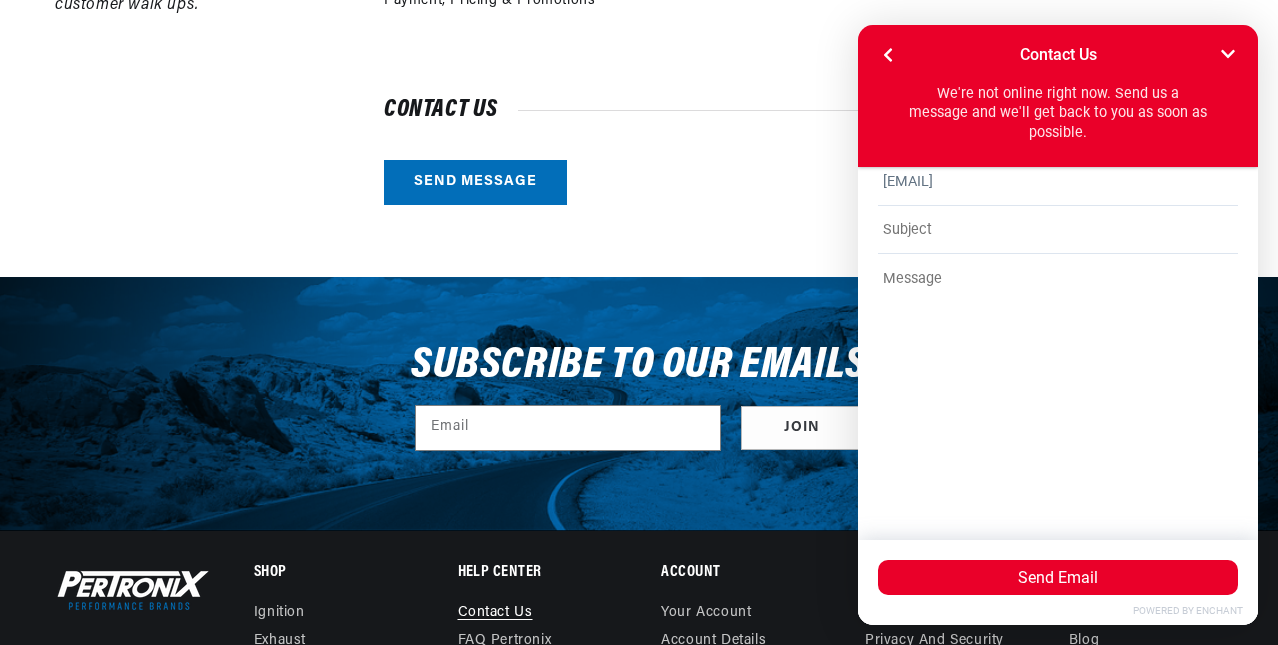 click at bounding box center [1058, 230] 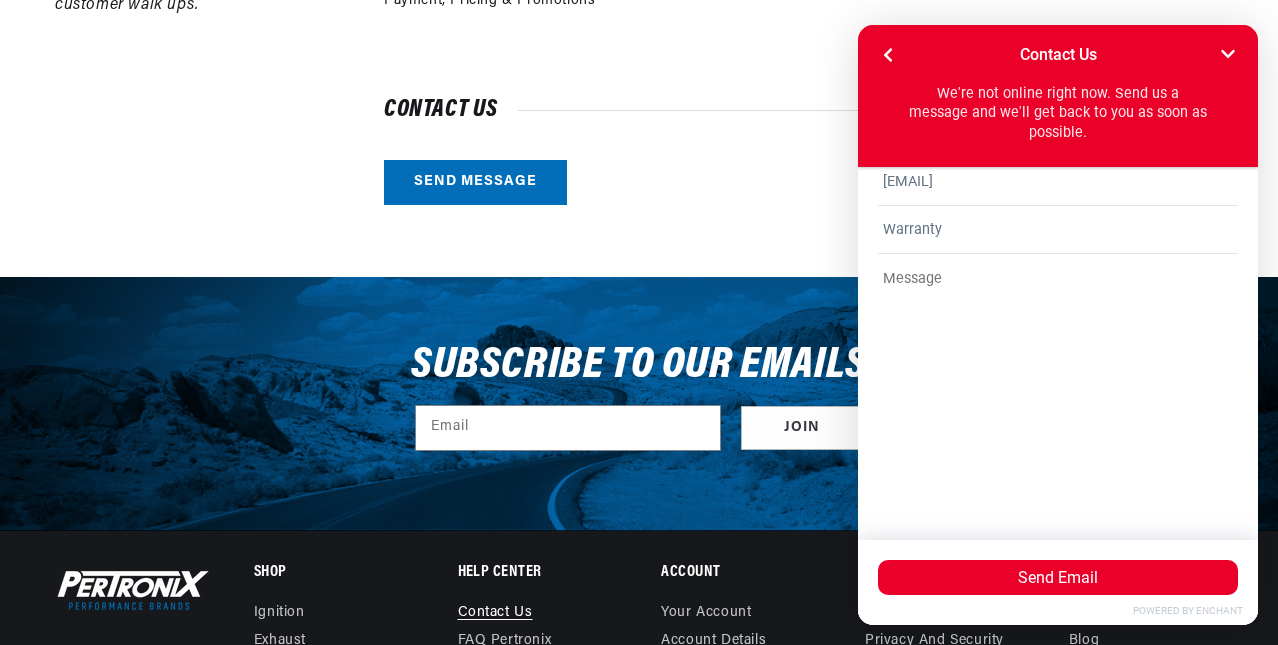 scroll, scrollTop: 0, scrollLeft: 747, axis: horizontal 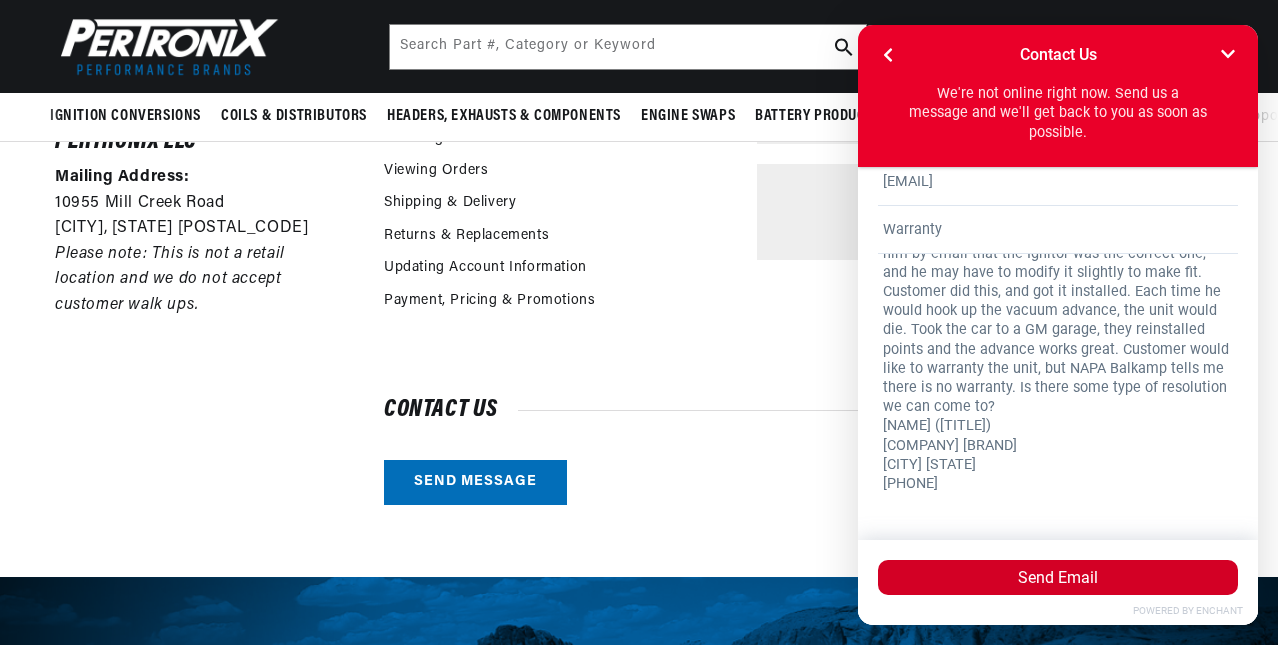 type on "On [DATE] I sold a customer a 1181LS for his 1965 Buick Skylark (300). He began to install it, and the holes didn't quite line up. Zach (pertronix tech) told him by email that the Ignitor was the correct one, and he may have to modify it slightly to make fit. Customer did this, and got it installed. Each time he would hook up the vacuum advance, the unit would die. Took the car to a GM garage, they reinstalled points and the advance works great. Customer would like to warranty the unit, but NAPA Balkamp tells me there is no warranty. Is there some type of resolution we can come to?
[NAME] ([TITLE])
[COMPANY] [BRAND]
[CITY] [STATE]
[PHONE]" 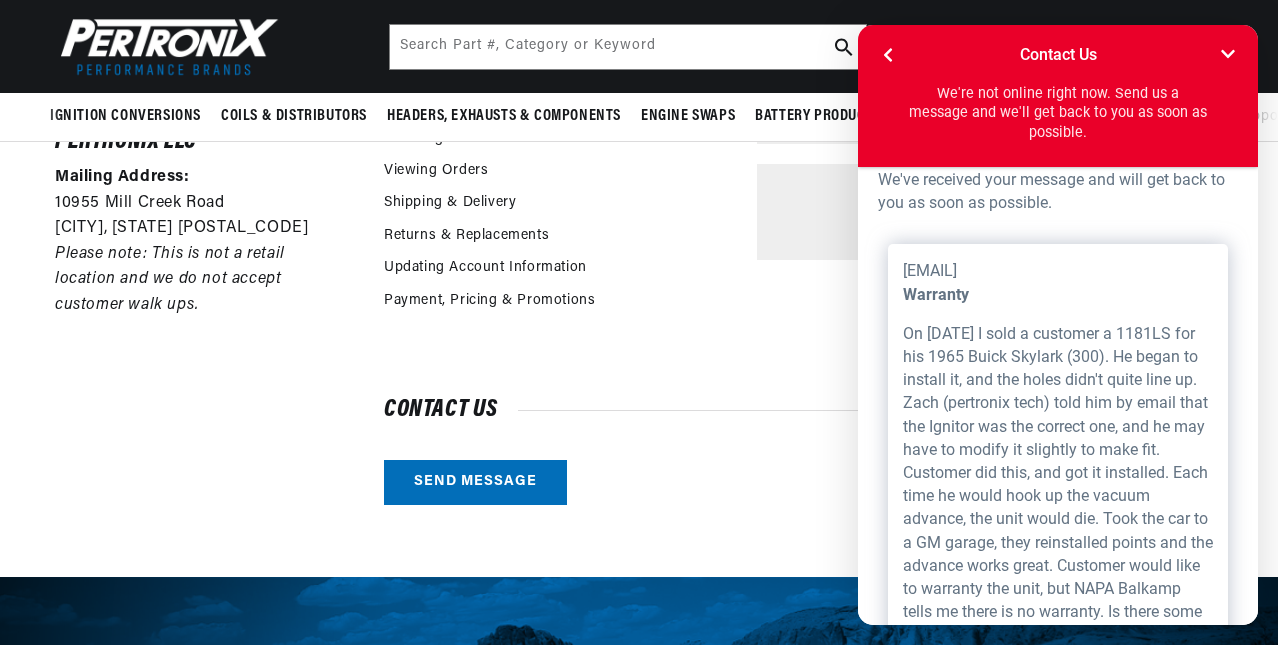 scroll, scrollTop: 0, scrollLeft: 0, axis: both 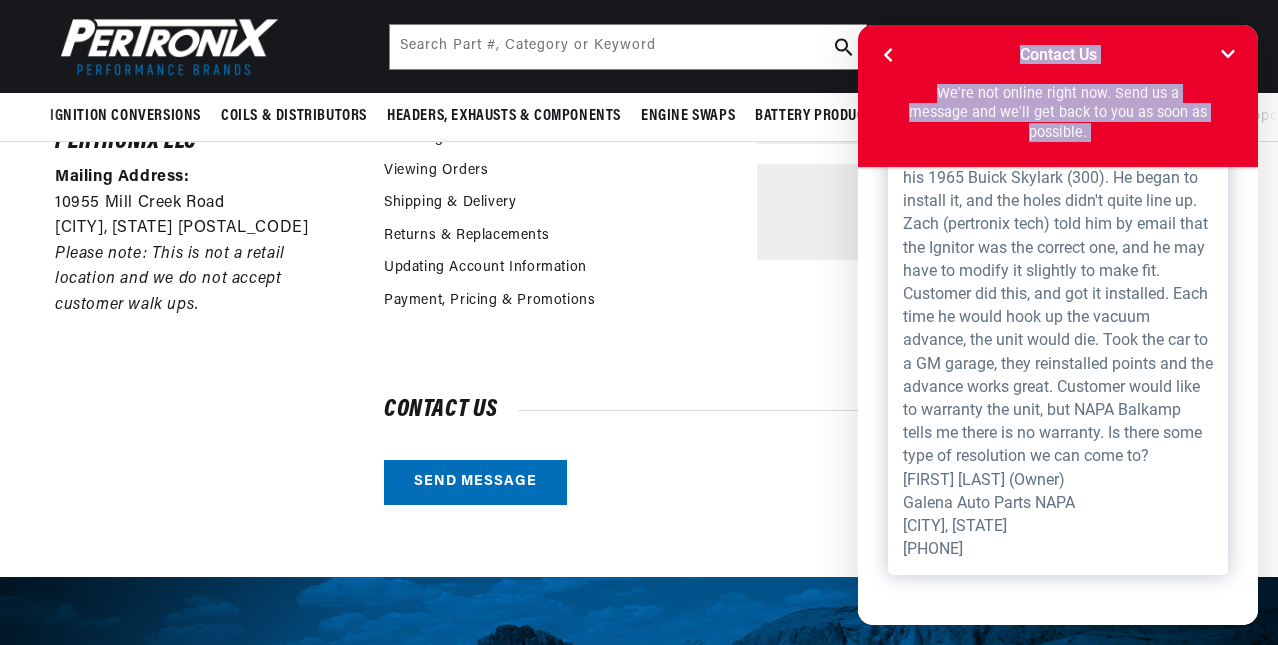 drag, startPoint x: 910, startPoint y: 268, endPoint x: 1152, endPoint y: 580, distance: 394.85187 